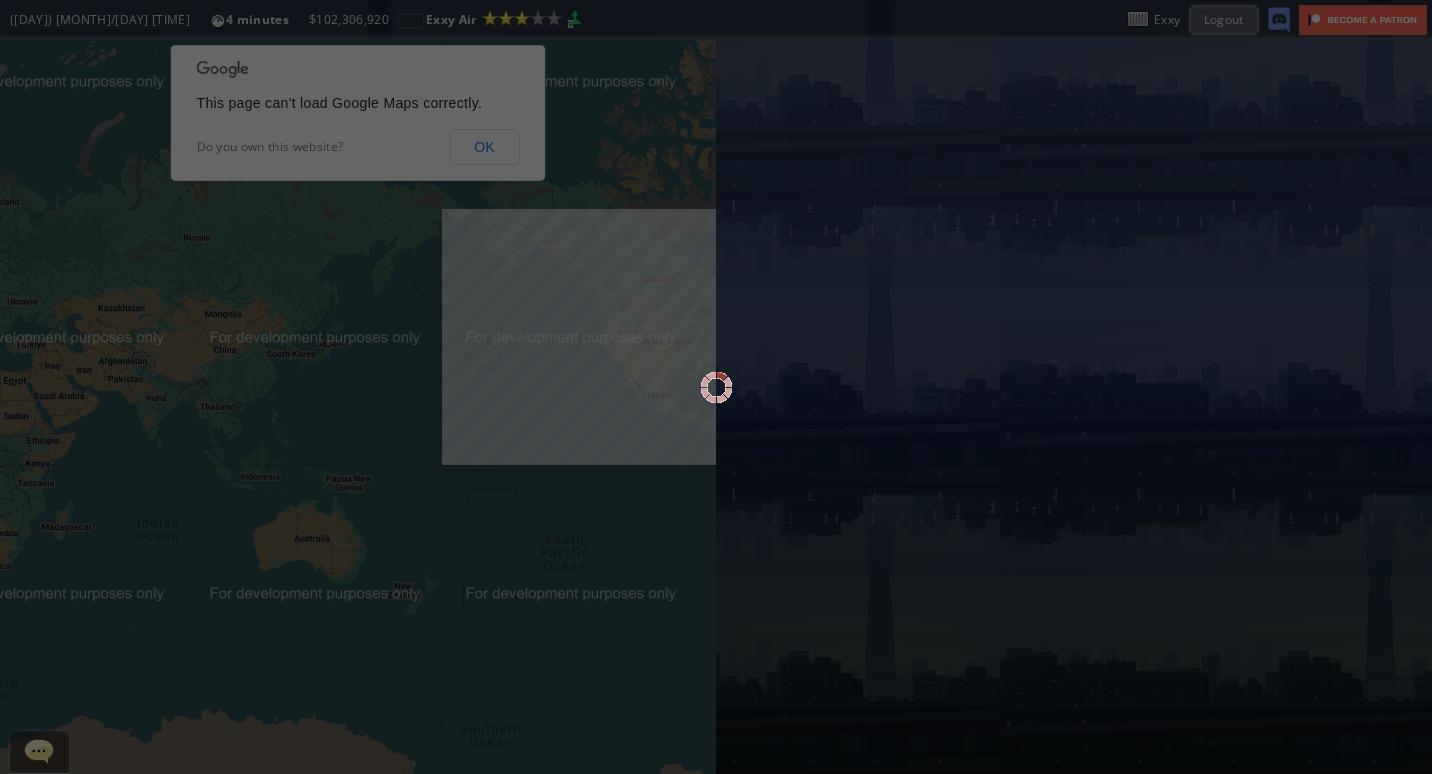scroll, scrollTop: 0, scrollLeft: 0, axis: both 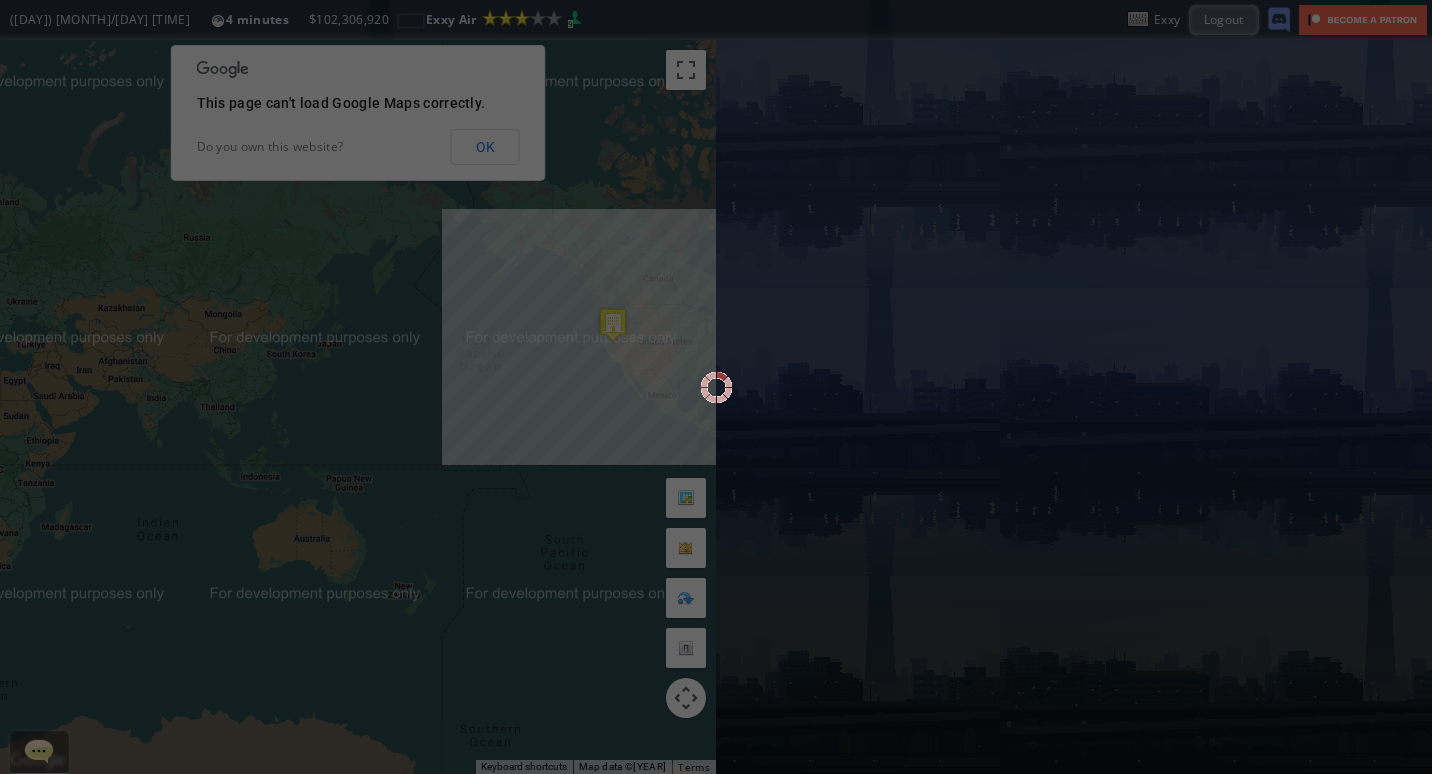 click at bounding box center (716, 387) 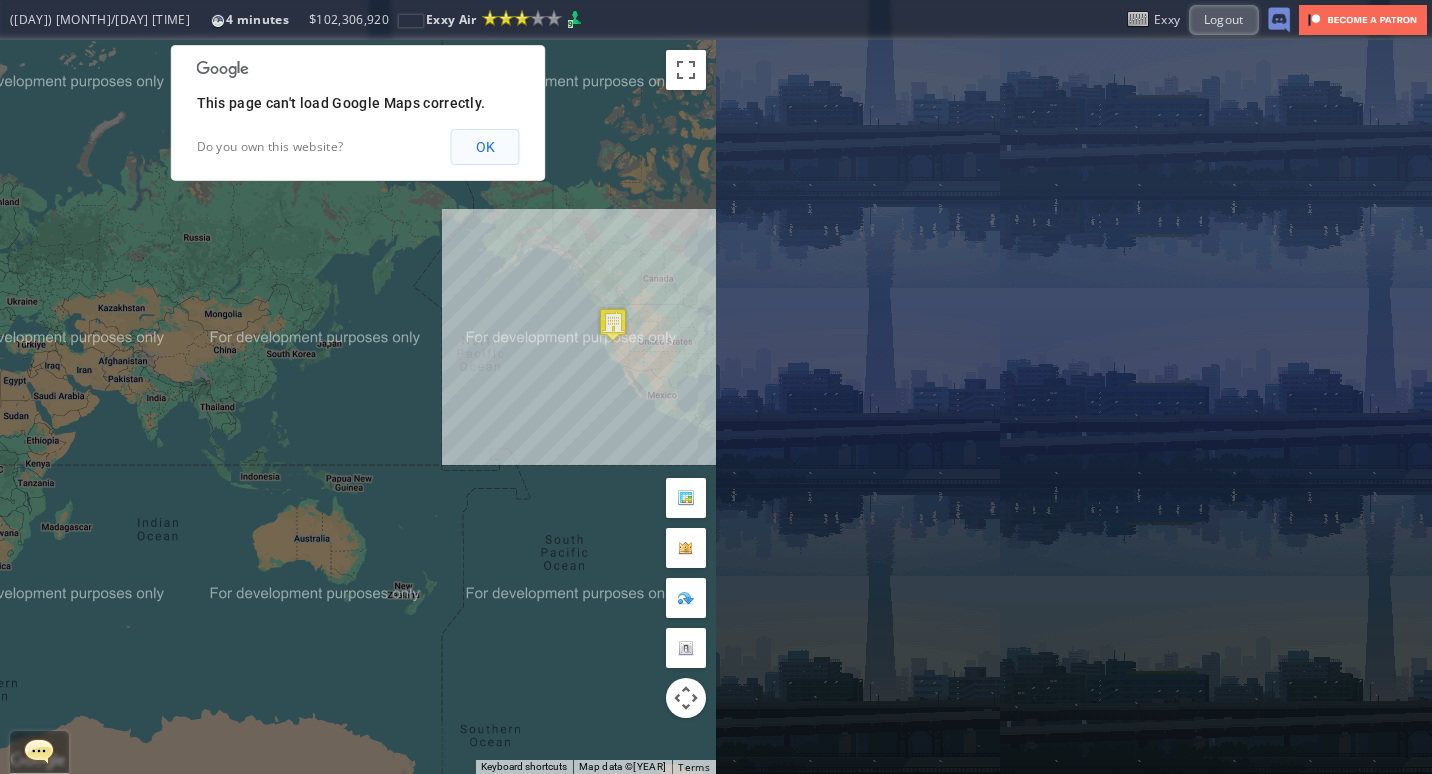 click on "OK" at bounding box center [485, 147] 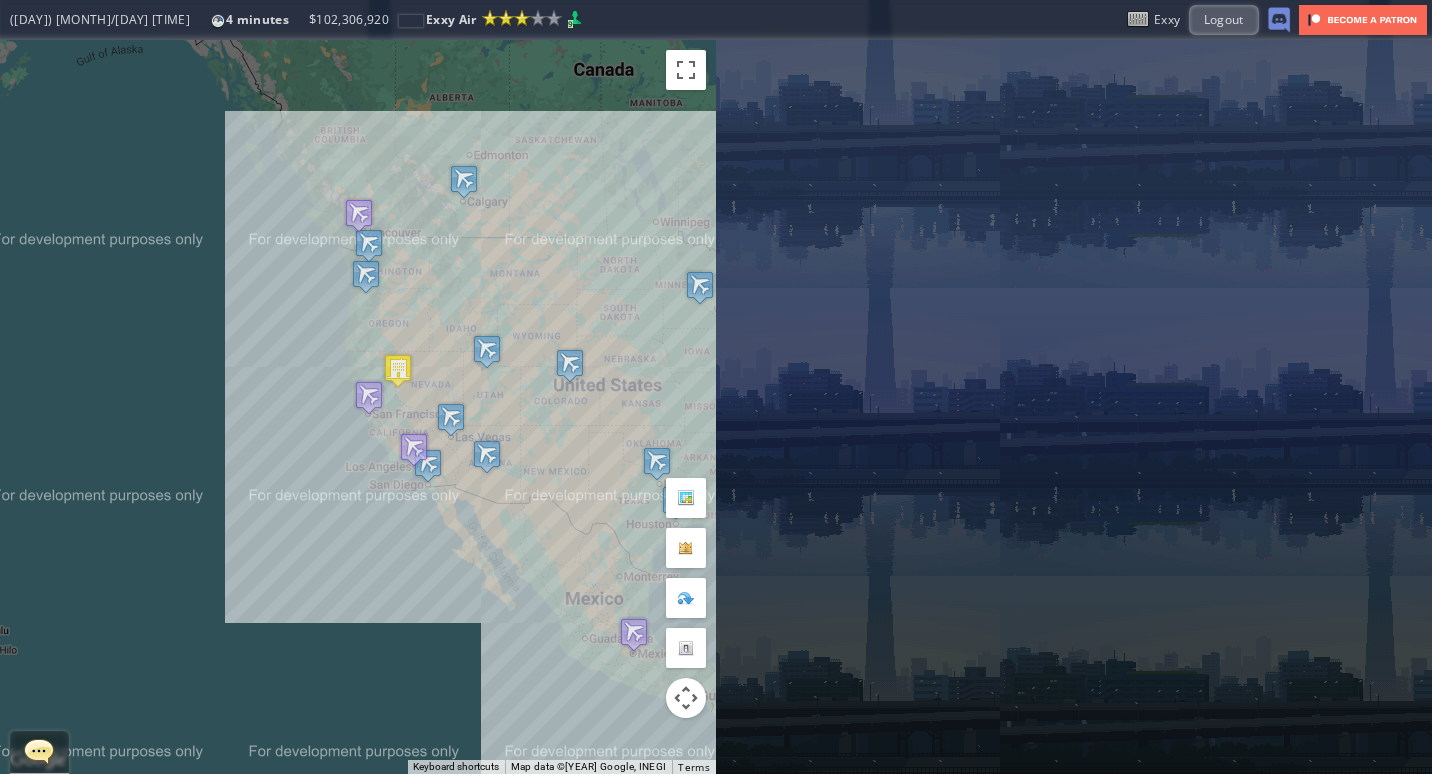 click on "To navigate, press the arrow keys." at bounding box center (358, 407) 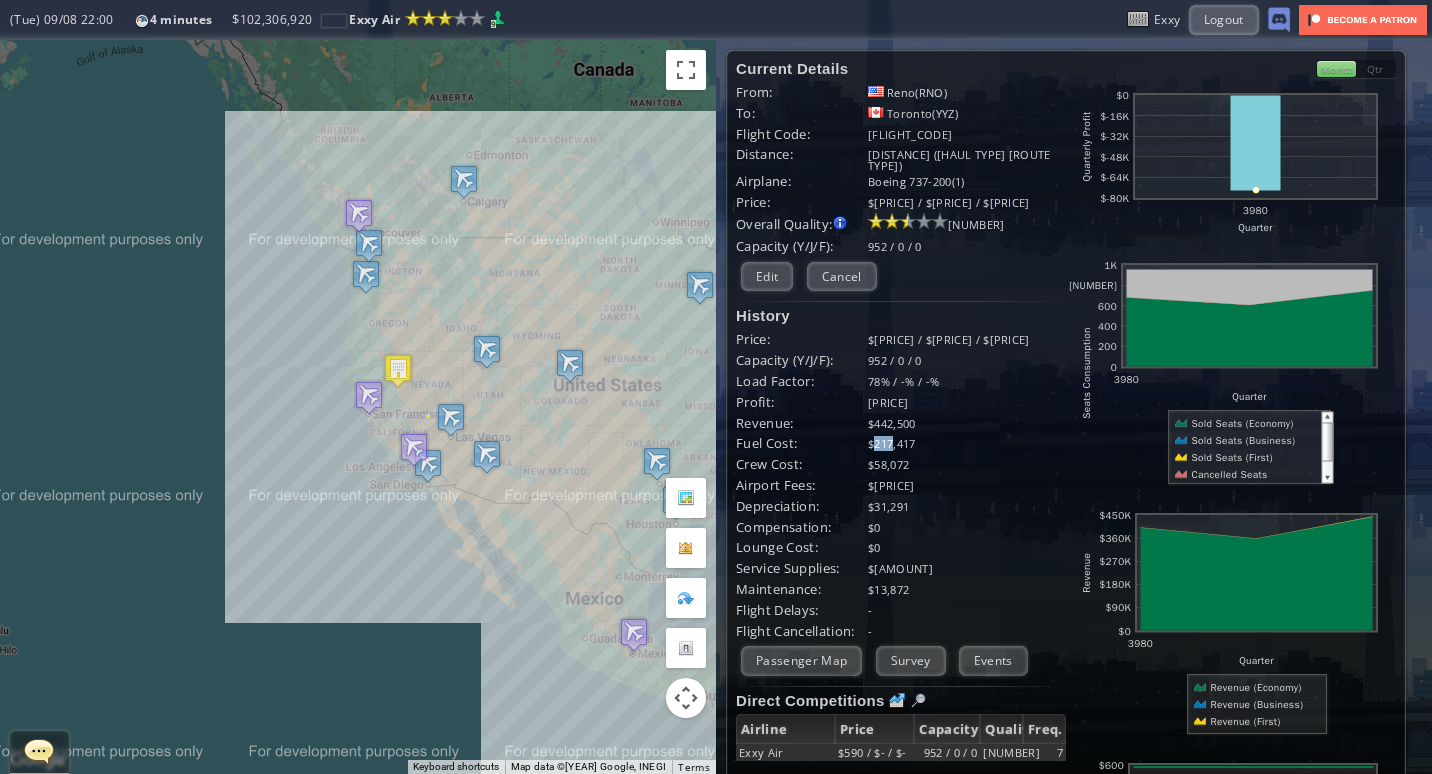 drag, startPoint x: 886, startPoint y: 436, endPoint x: 870, endPoint y: 453, distance: 23.345236 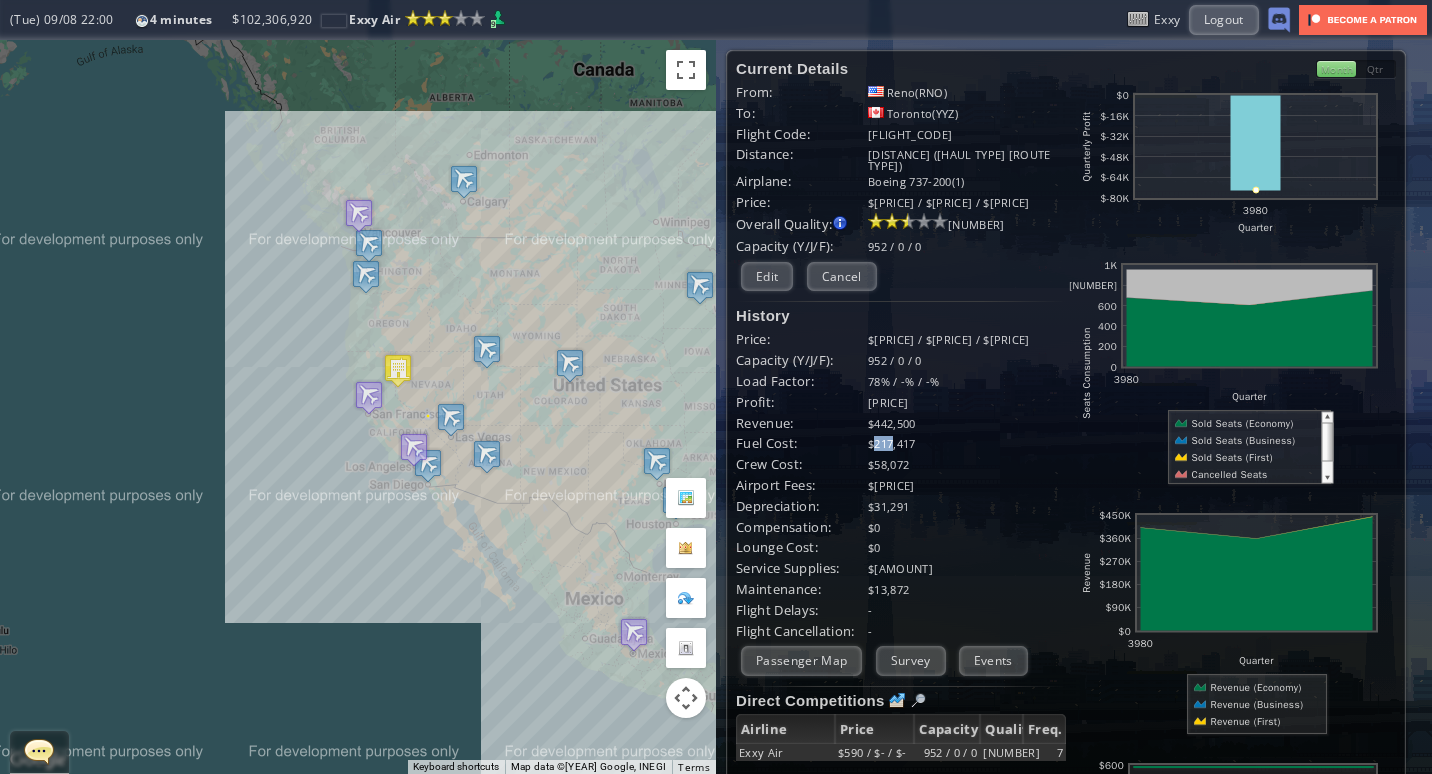 click on "$217,417" at bounding box center (967, 443) 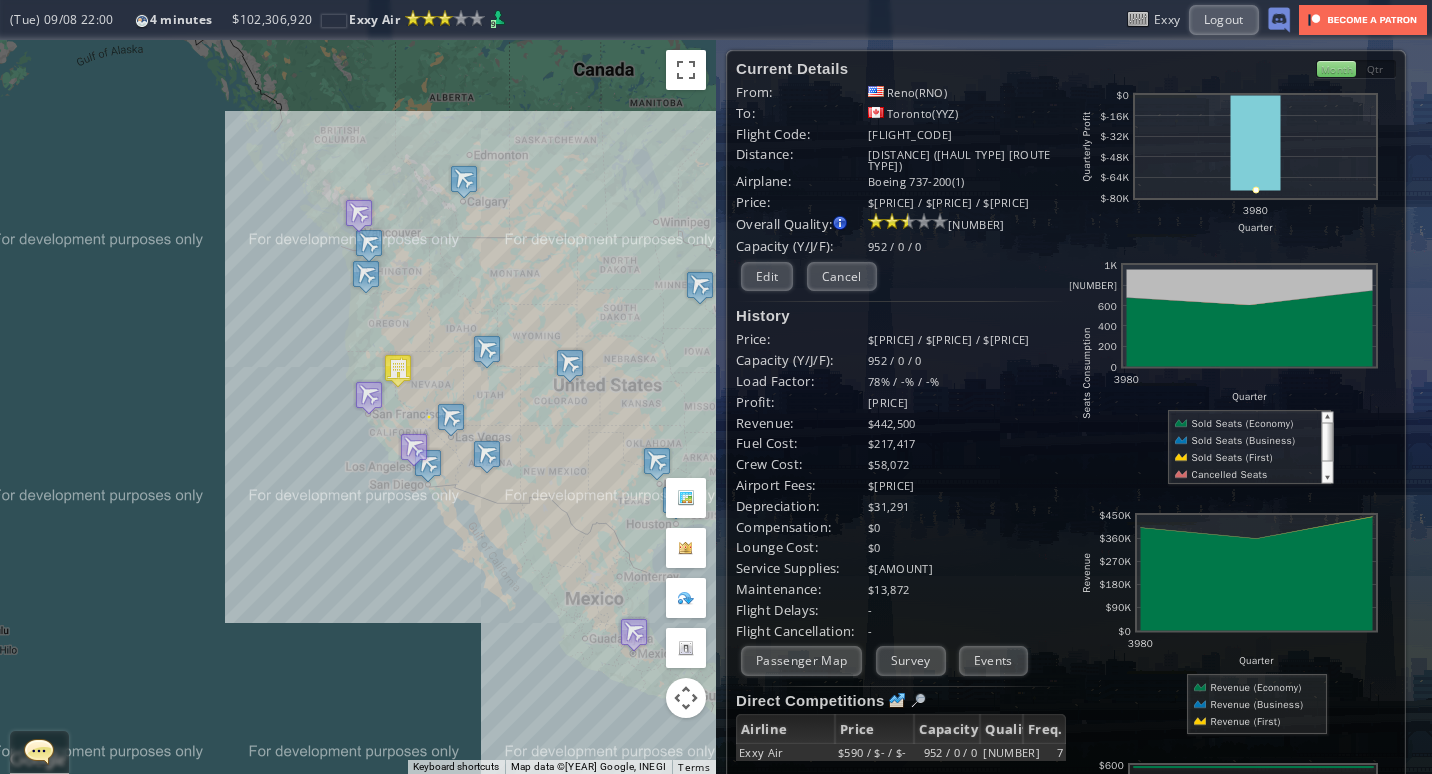 drag, startPoint x: 870, startPoint y: 453, endPoint x: 852, endPoint y: 479, distance: 31.622776 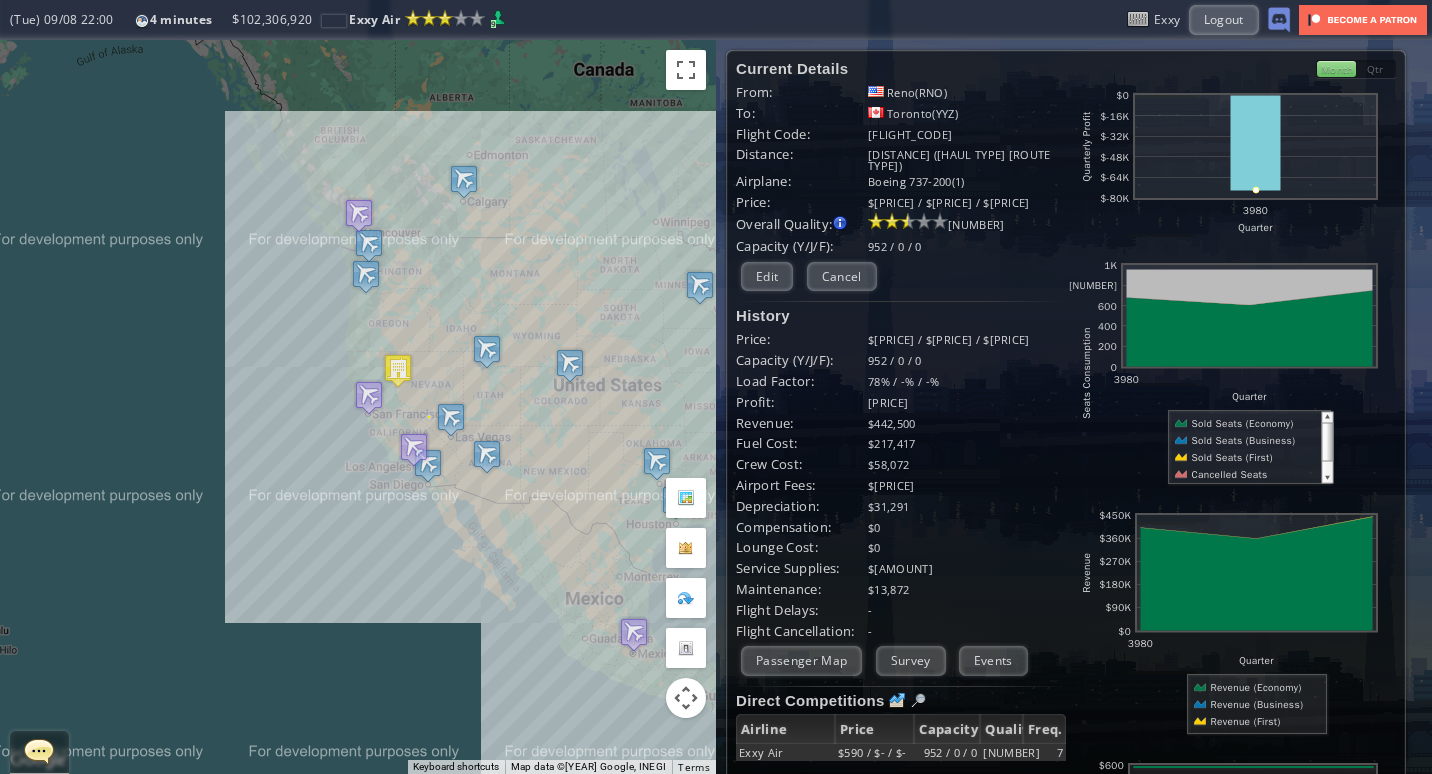 click on "Airport Fees:" at bounding box center (802, 339) 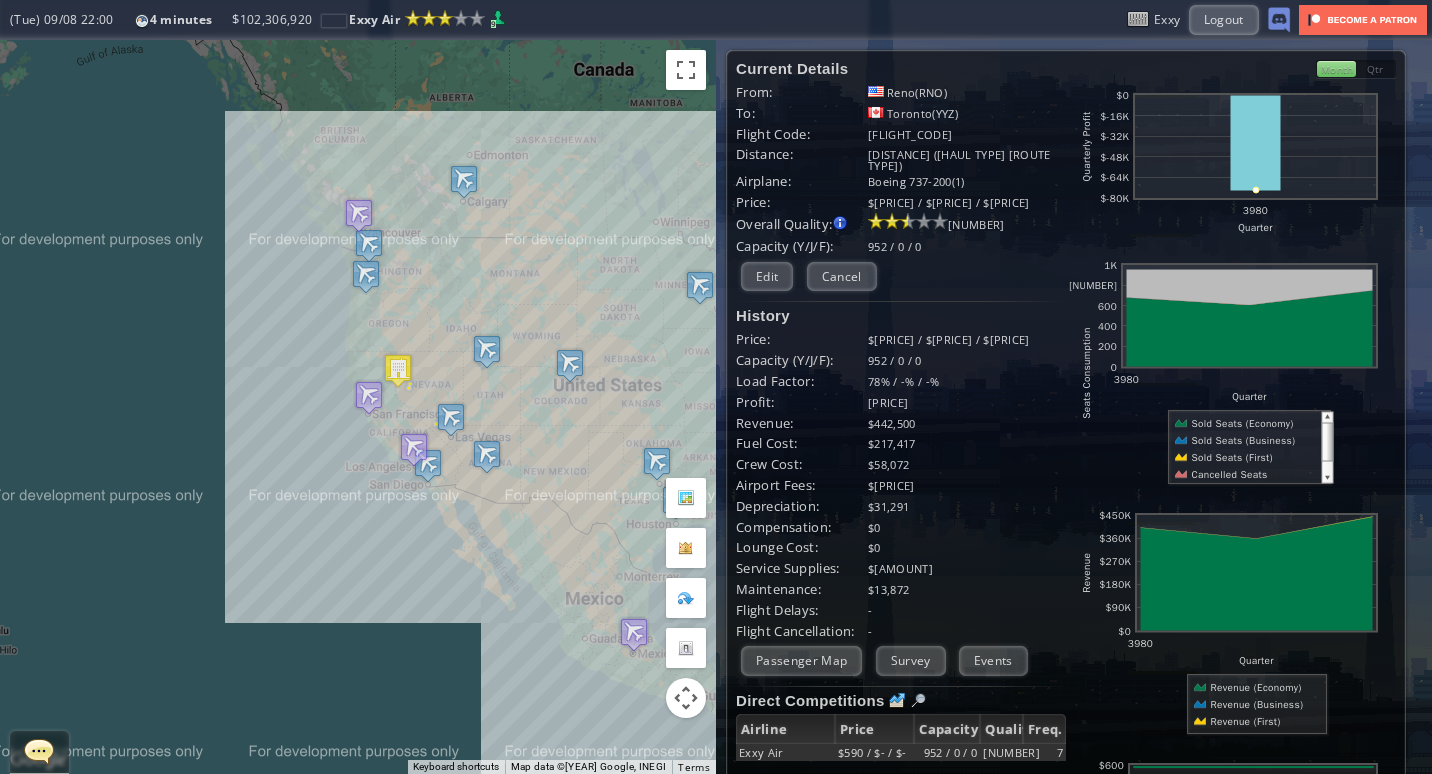 click on "Current Details
From:
[CITY]([CITY_CODE])
To:
[CITY]([CITY_CODE])
Flight Code:
[FLIGHT_CODE]
Distance:
[DISTANCE] km (Medium-haul International)
Airplane:
[AIRPLANE_MODEL]([NUMBER])
Price:
$[PRICE] / $[PRICE] / $[PRICE]
Overall Quality:
Overall quality is determined by:
- Fleet Age per Route
- Service Star level per route
- Company wide Service Quality
[NUMBER]
[NUMBER] / [NUMBER] / [NUMBER]" at bounding box center [901, 490] 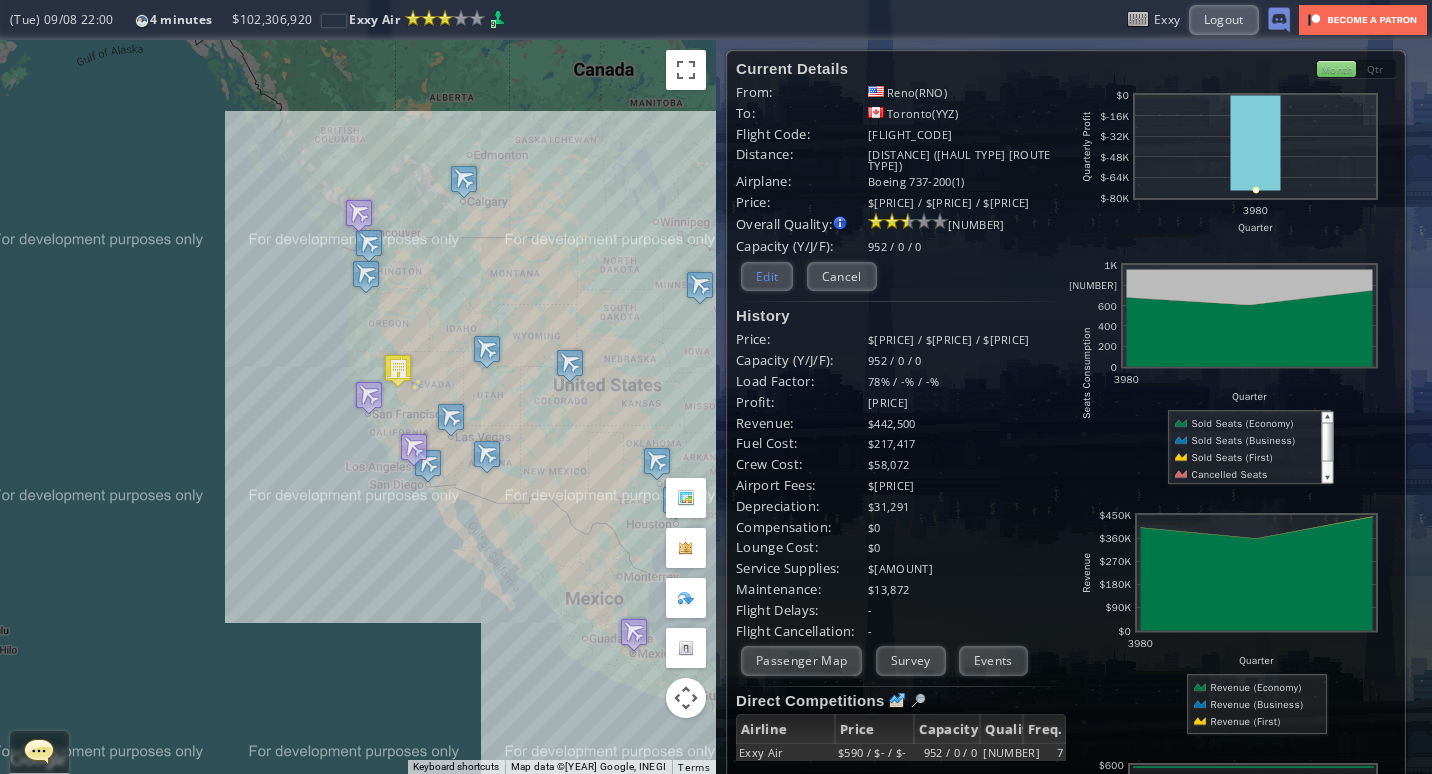click on "Edit" at bounding box center [767, 276] 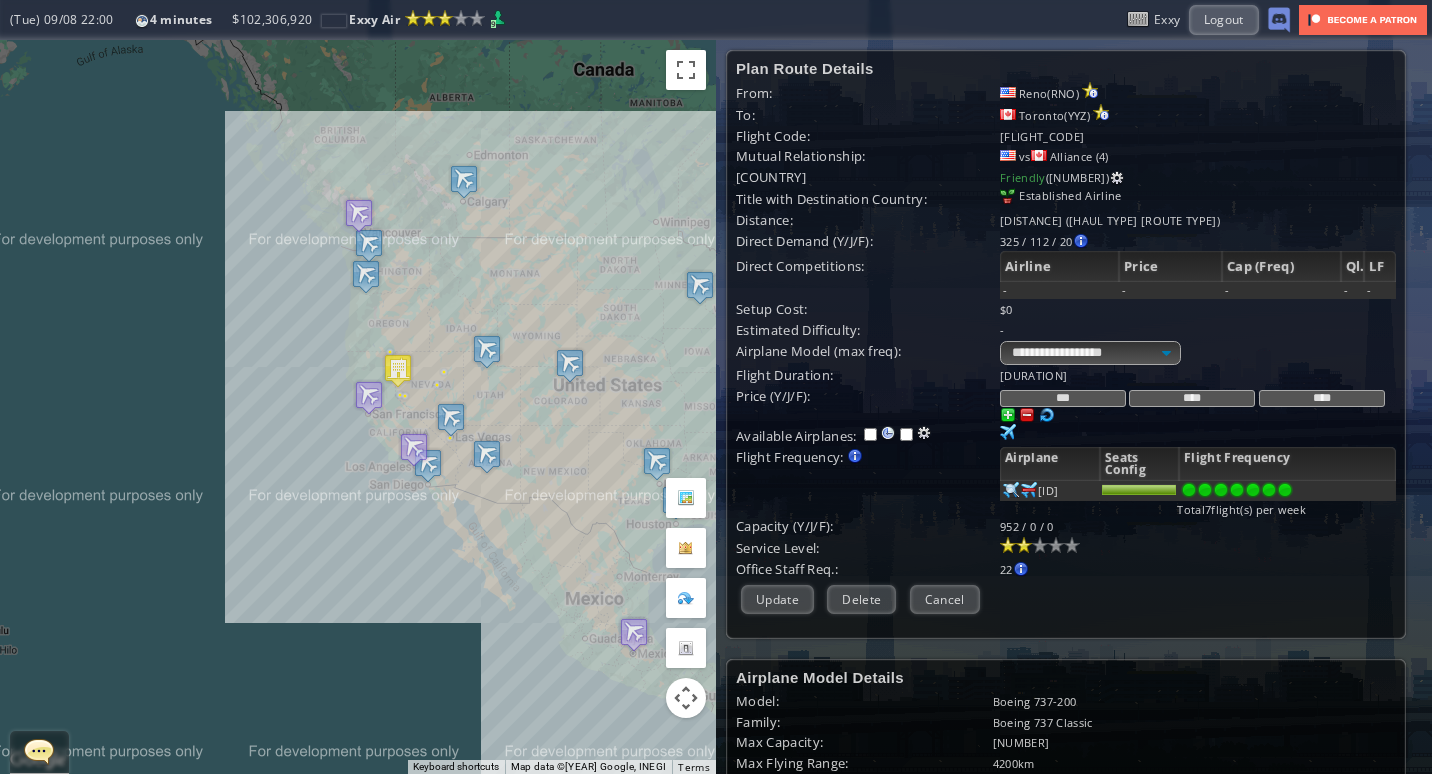 click at bounding box center [1024, 545] 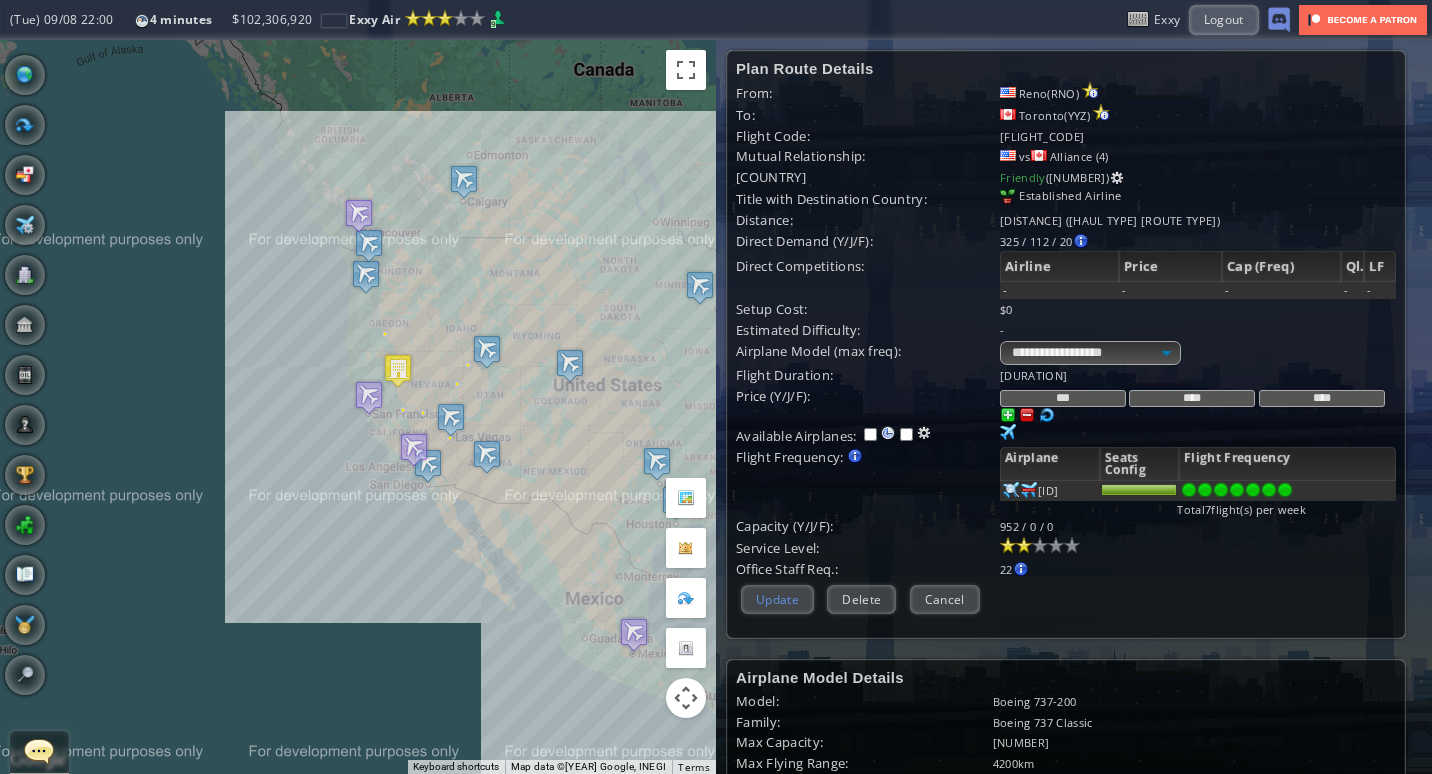 click on "Update" at bounding box center (777, 599) 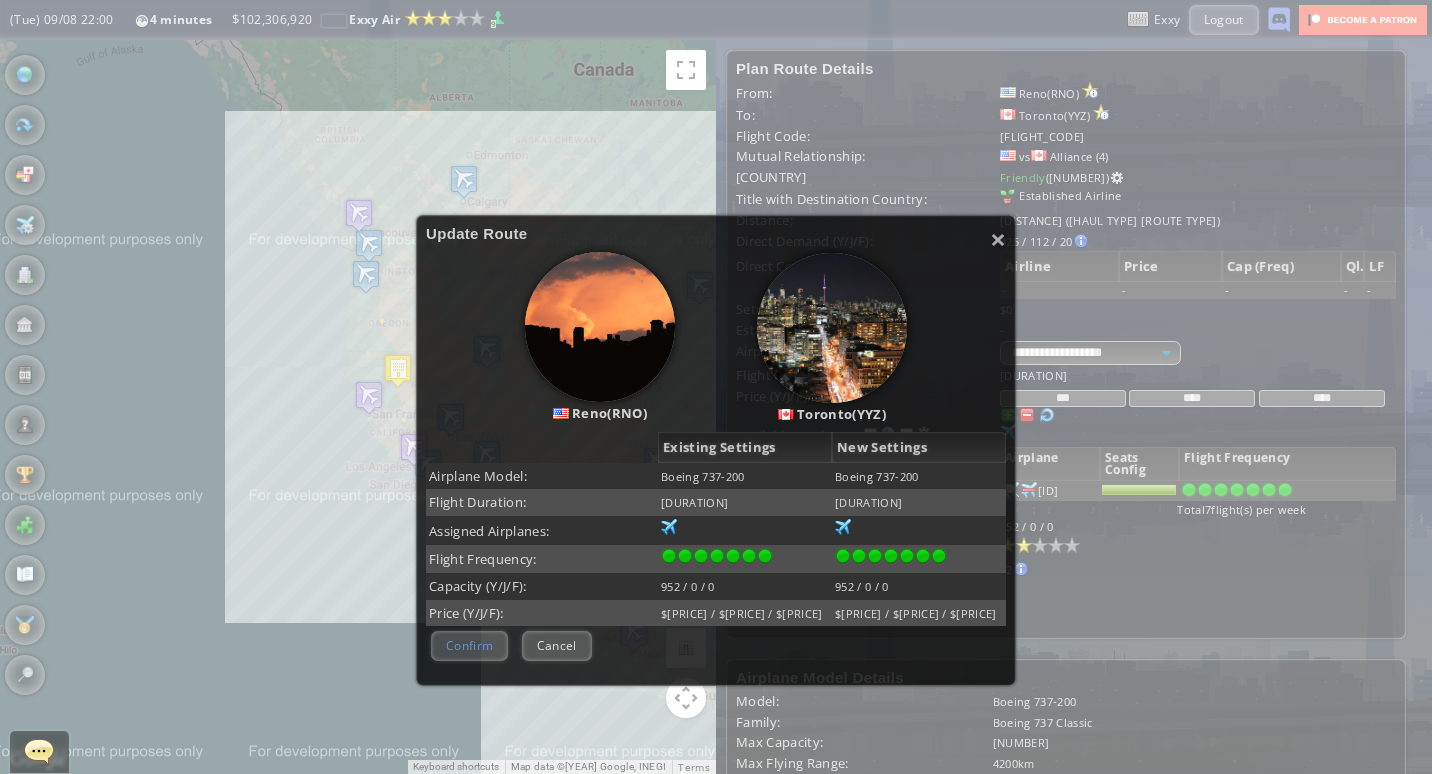 click on "Confirm" at bounding box center [469, 645] 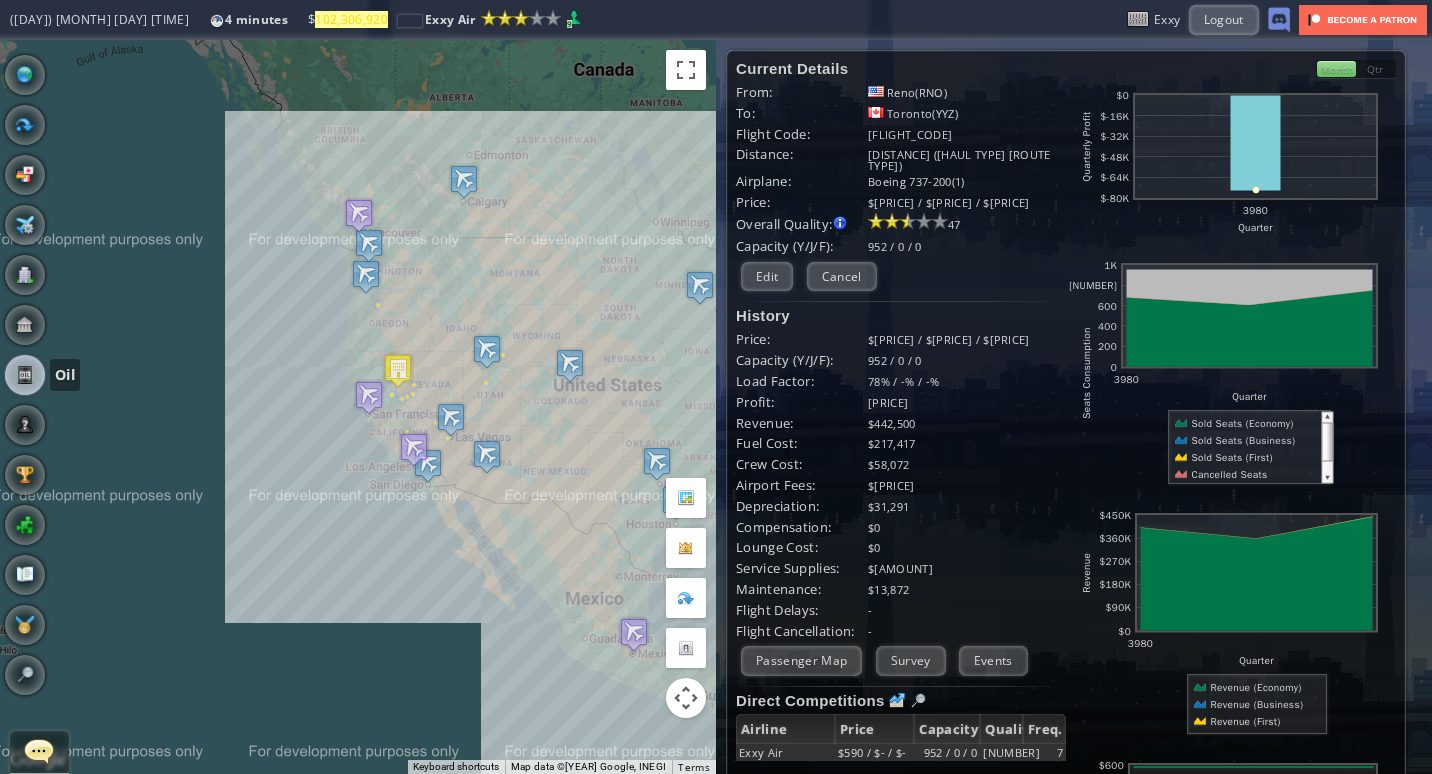 click at bounding box center [25, 375] 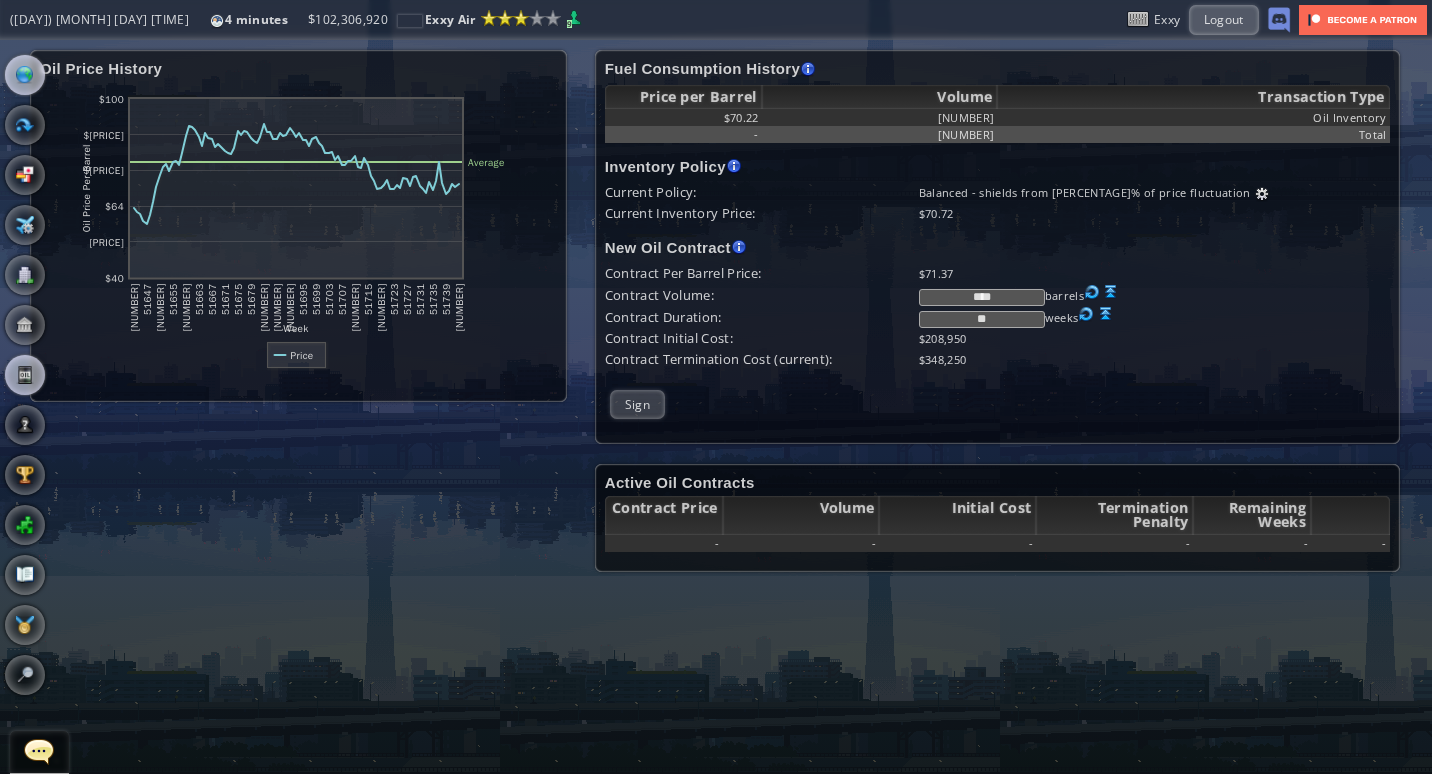 click at bounding box center [25, 75] 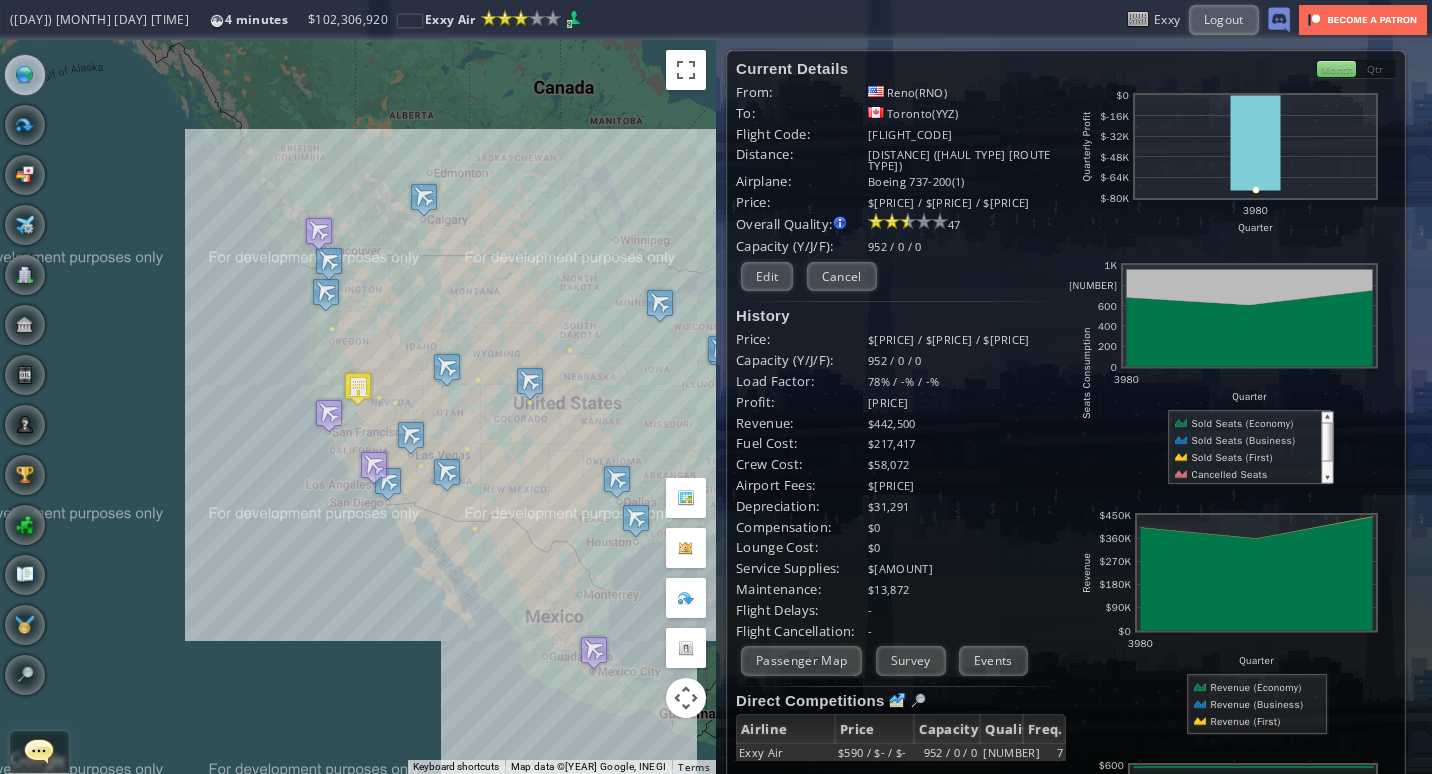 click on "([DAY]) [MONTH] [DAY] [TIME]" at bounding box center (901, 490) 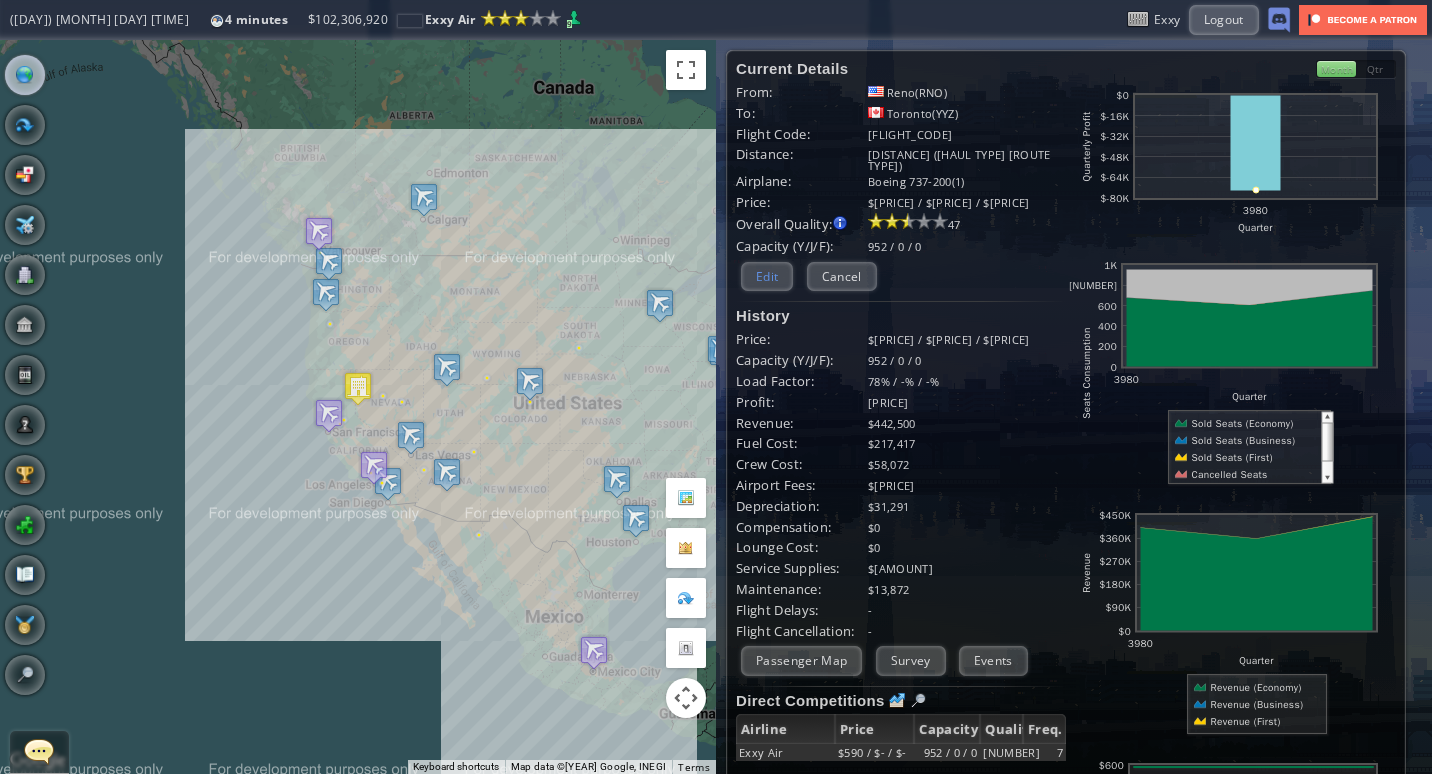 click on "Edit" at bounding box center [767, 276] 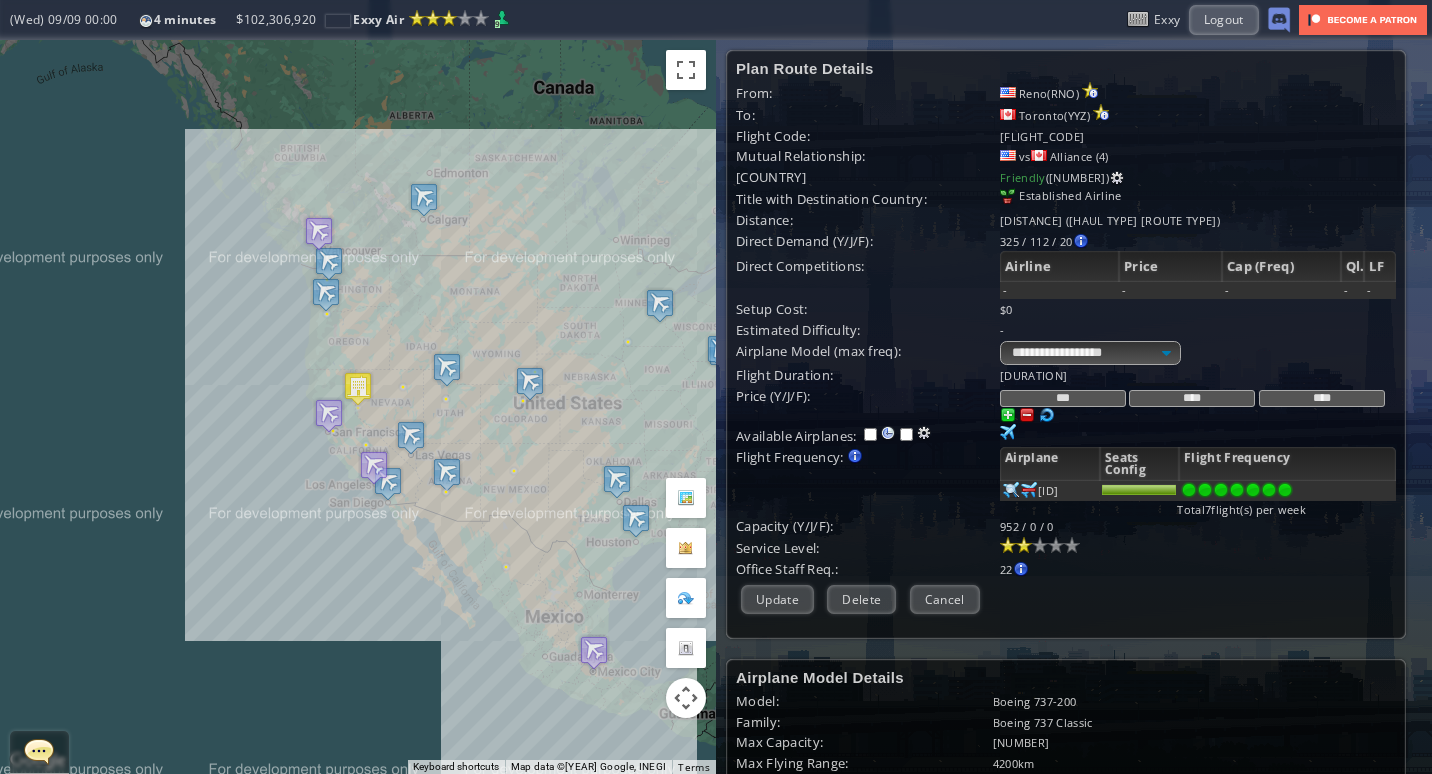 click on "Plan Route Details
From:
[CITY]([AIRPORT_CODE])
To:
[CITY]([AIRPORT_CODE])
Flight Code:
[FLIGHT_CODE]
Mutual Relationship:
vs  Alliance ([NUMBER])
Relationship with Destination Country:
[RELATIONSHIP] ([NUMBER])
Title with Destination Country:
[TITLE]
Distance:
[DISTANCE] ([HAUL TYPE] [ROUTE TYPE])
Direct Demand (Y/J/F):
[NUMBER] / [NUMBER] / [NUMBER]
[CITY]([AIRPORT_CODE])
Business PAX :  [NUMBER] / [NUMBER] / [NUMBER]" at bounding box center [1066, 339] 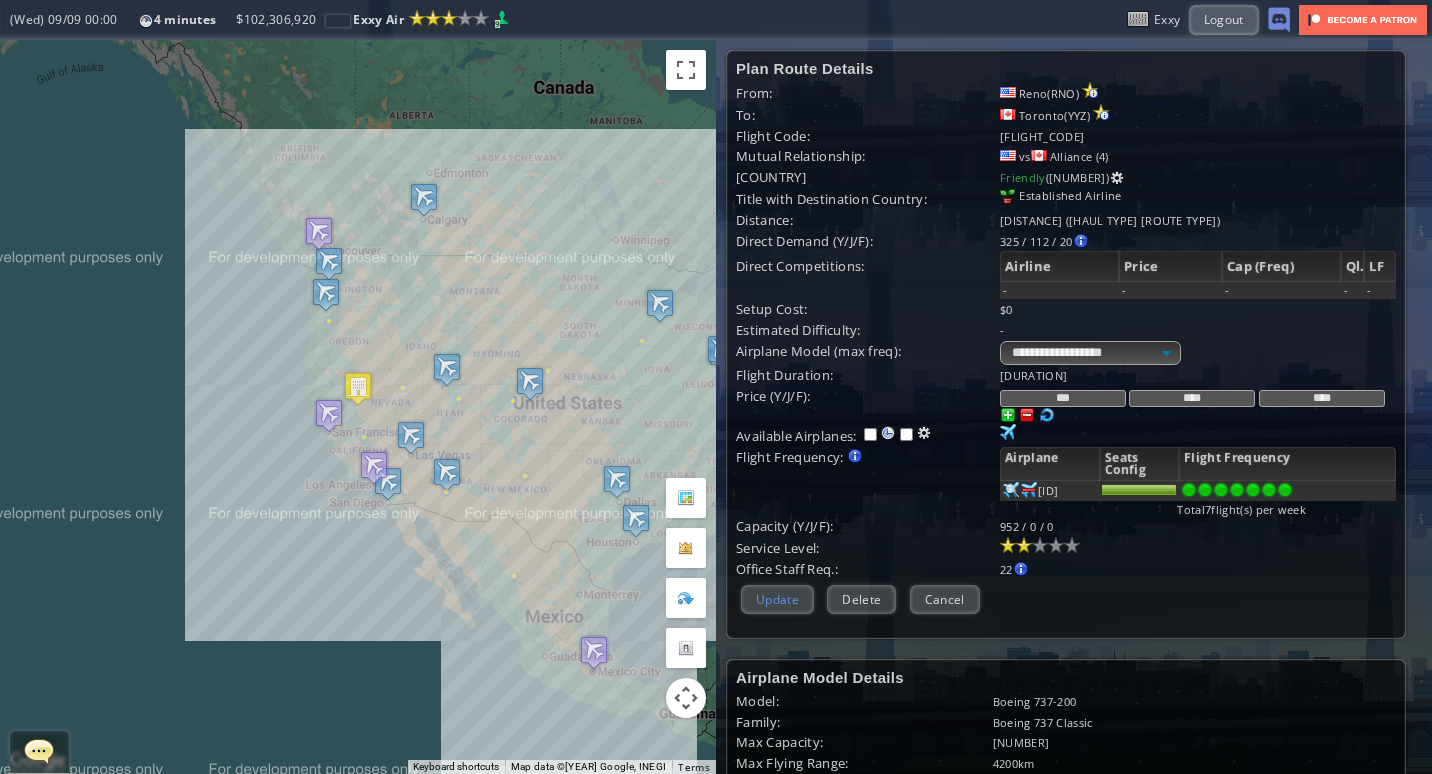 click on "Update" at bounding box center [777, 599] 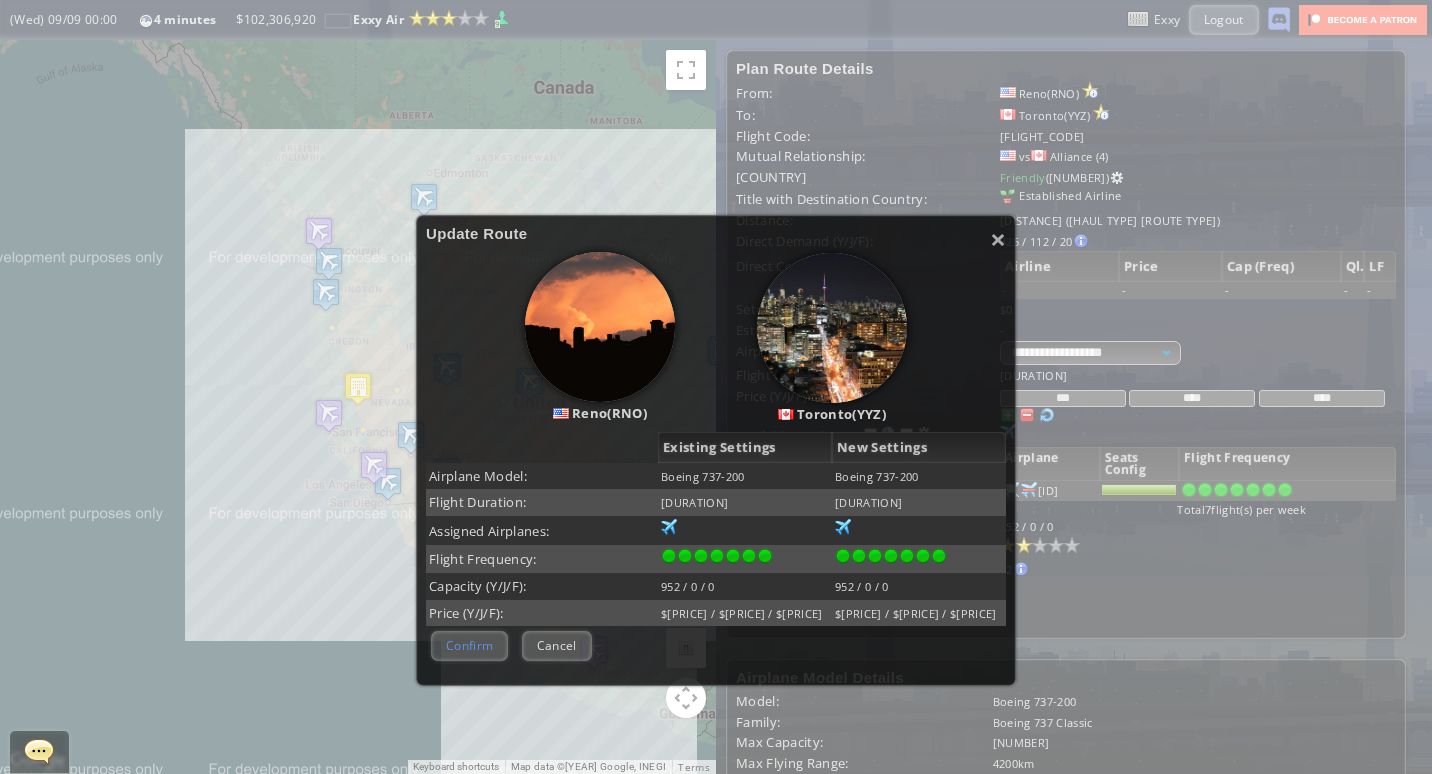 click on "Confirm" at bounding box center [469, 645] 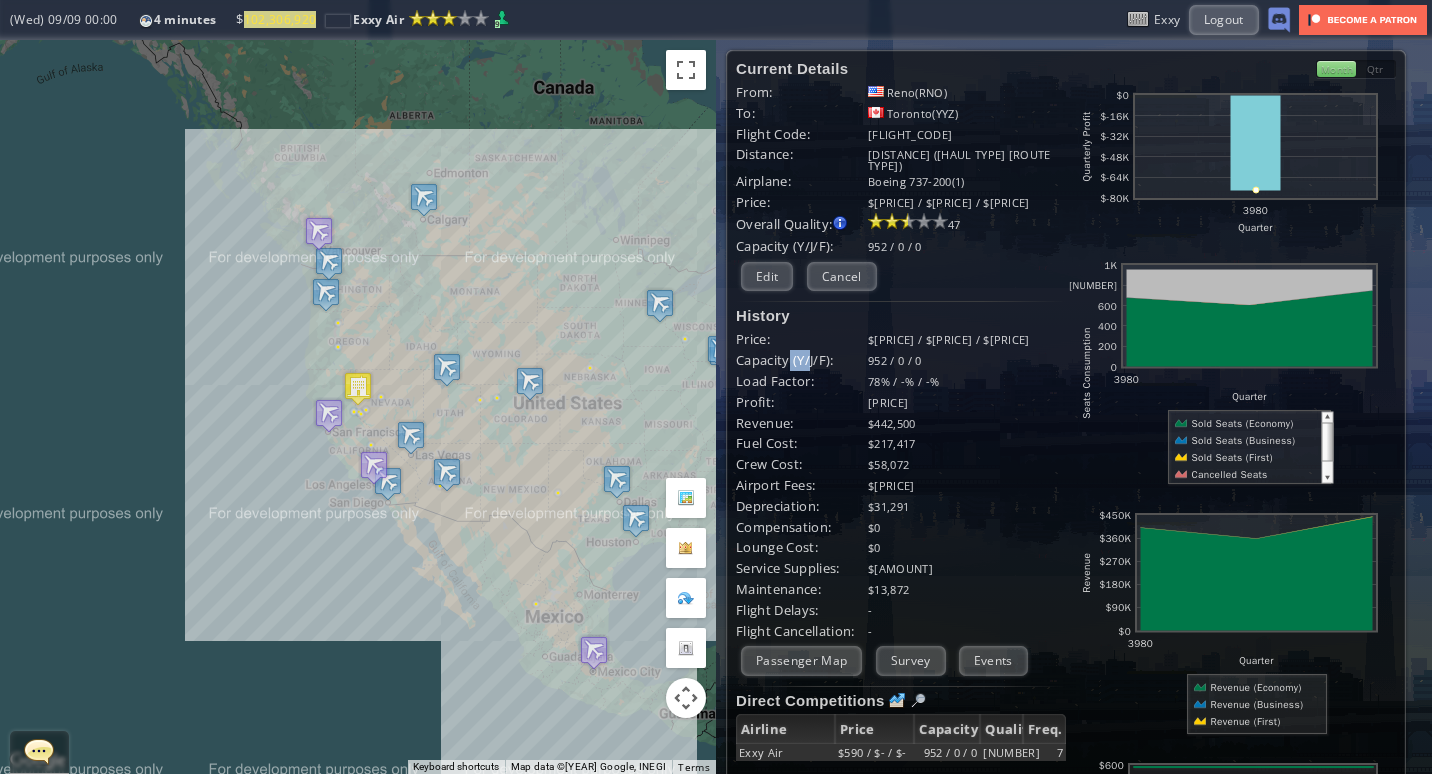 drag, startPoint x: 805, startPoint y: 364, endPoint x: 785, endPoint y: 358, distance: 20.880613 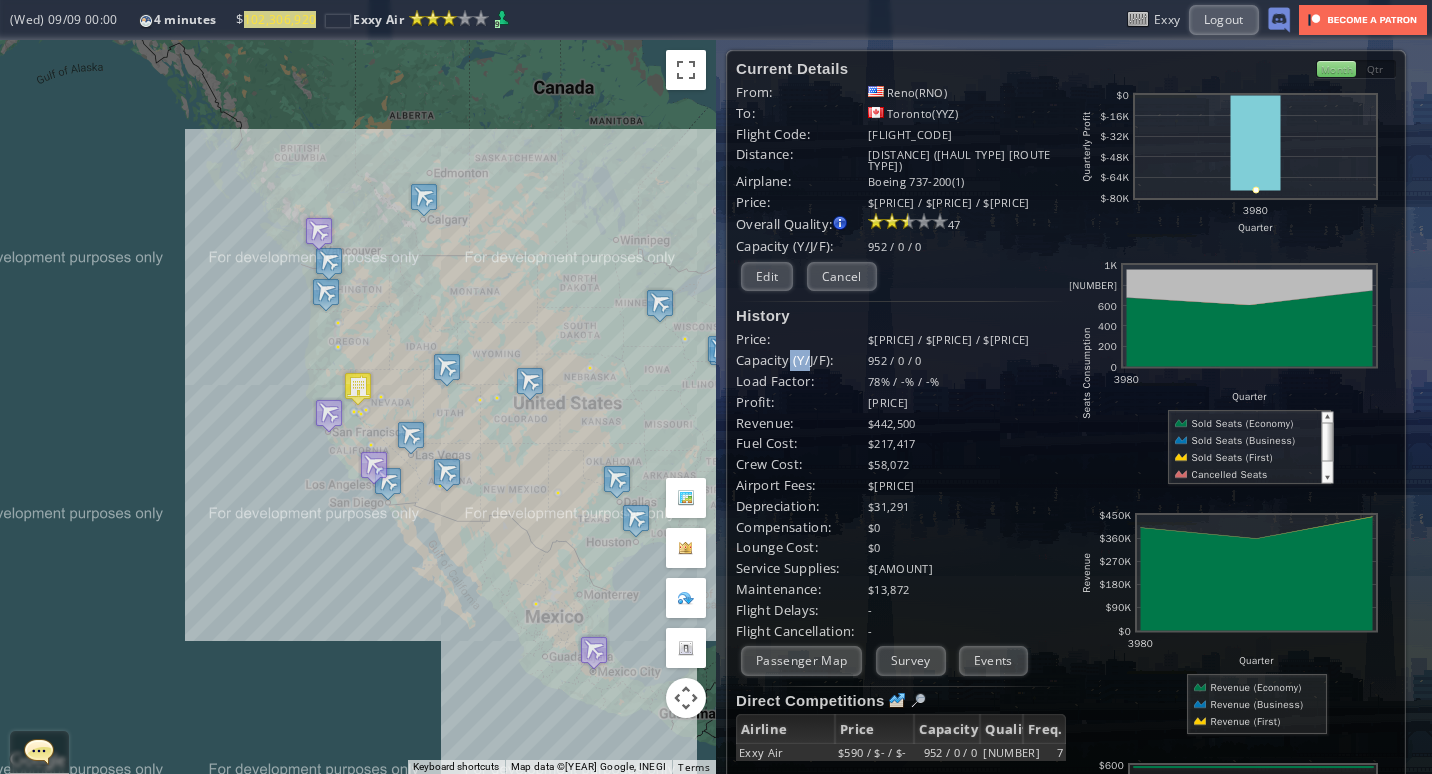 click on "Capacity (Y/J/F):" at bounding box center [802, 339] 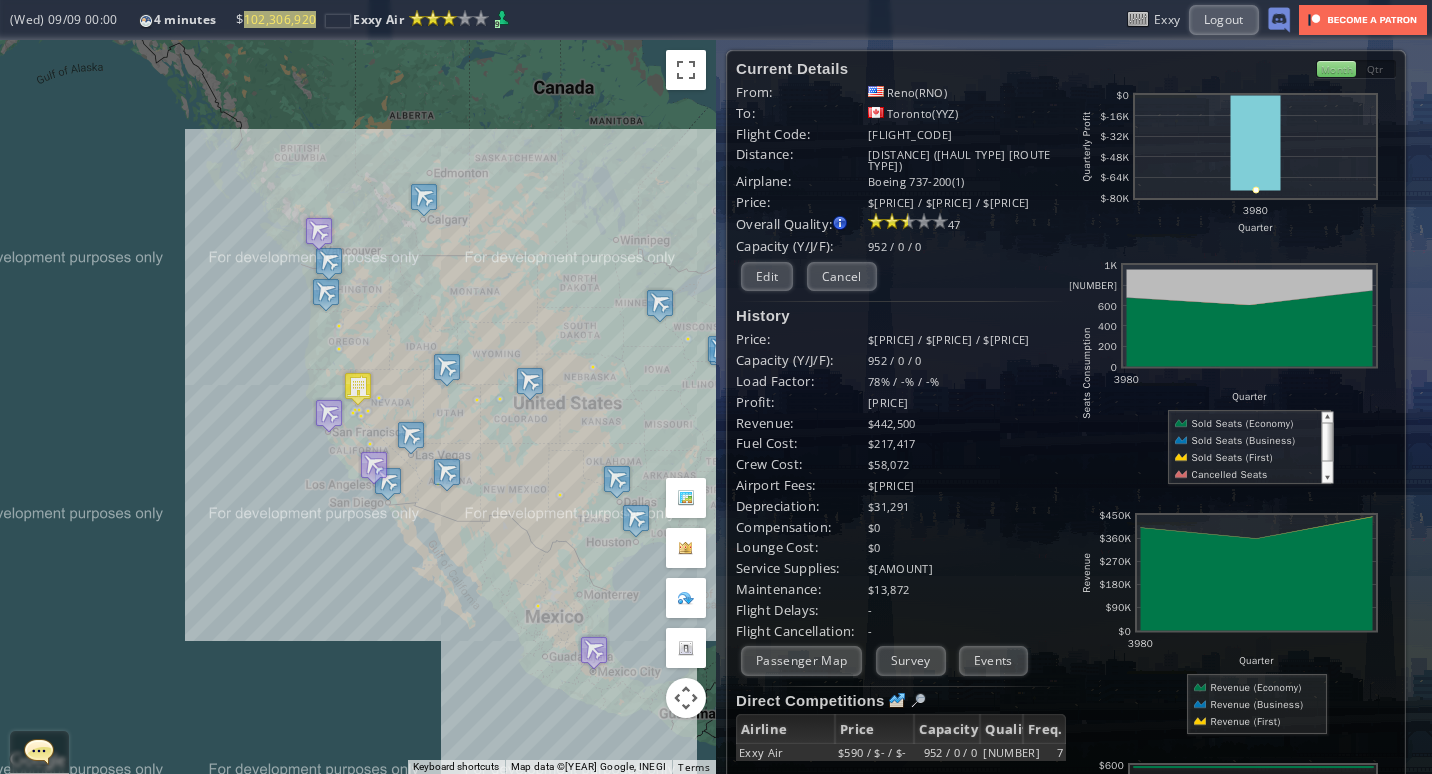 drag, startPoint x: 785, startPoint y: 358, endPoint x: 828, endPoint y: 406, distance: 64.44377 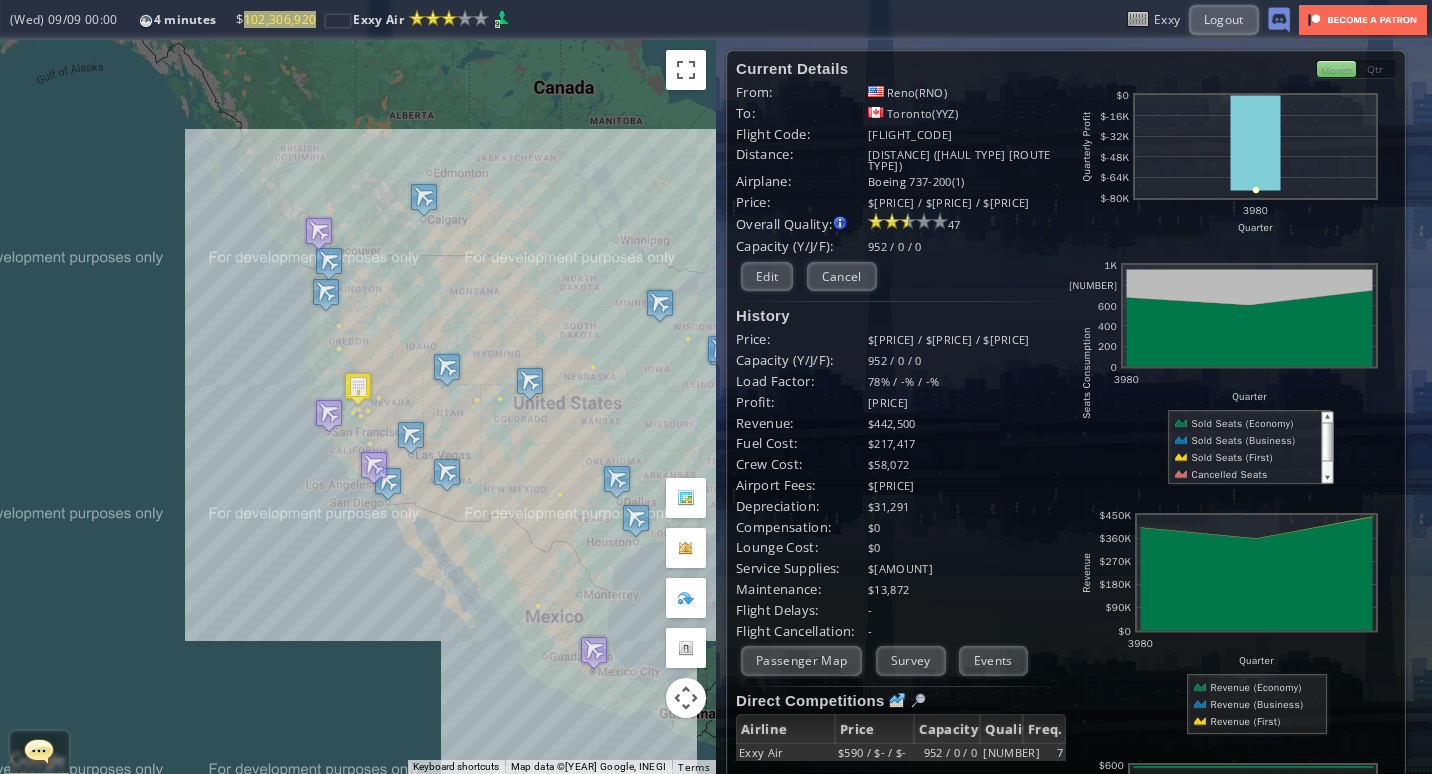 click on "Profit:" at bounding box center [802, 339] 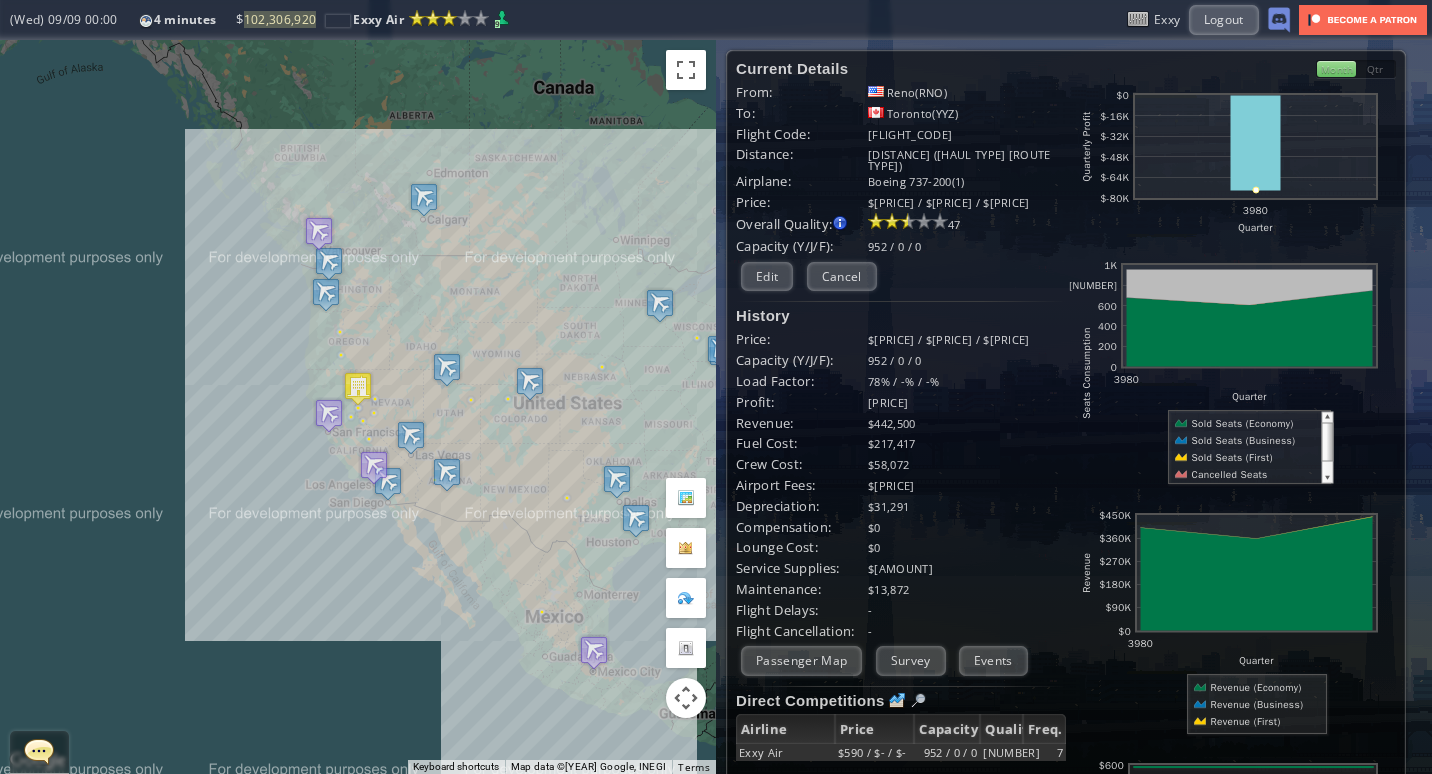 click on "Profit:" at bounding box center [802, 339] 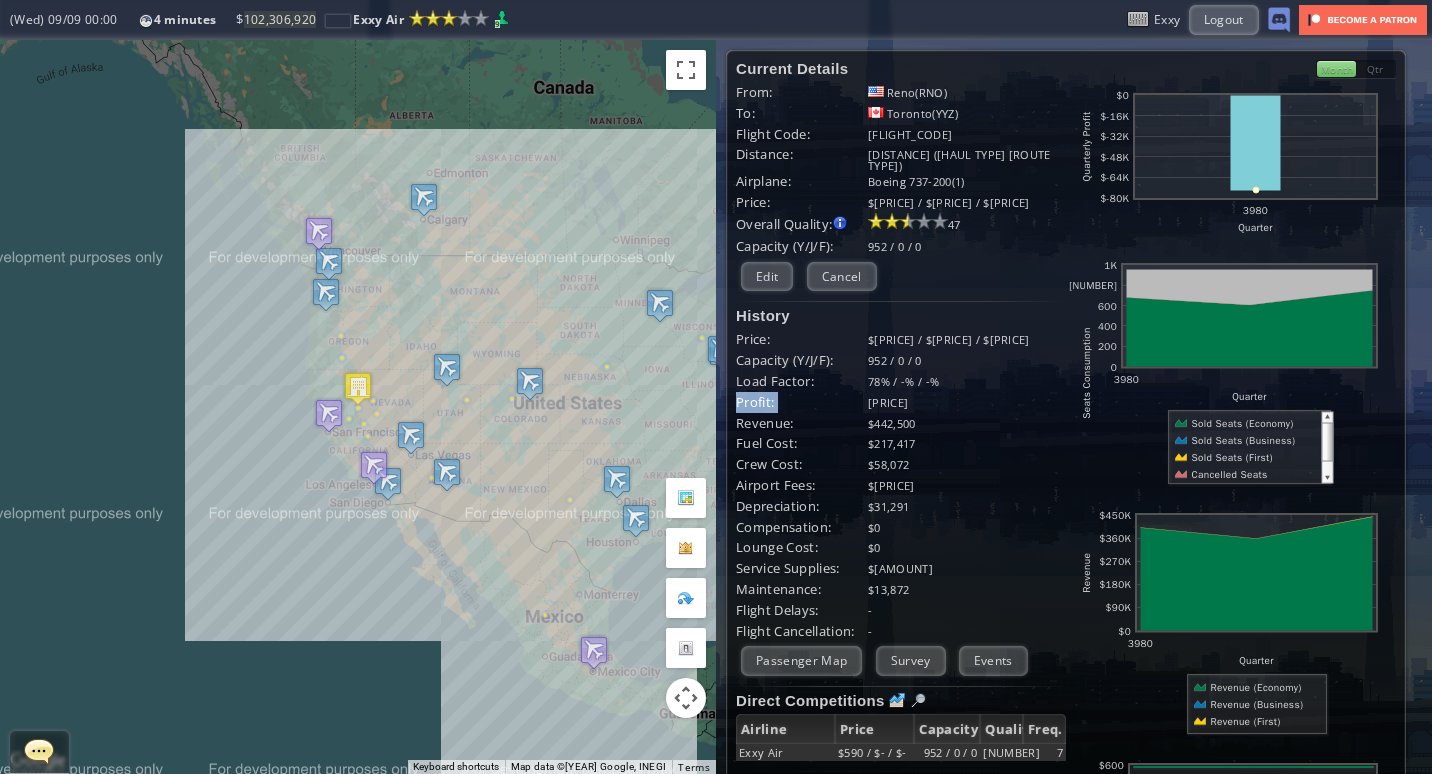 click on "Profit:" at bounding box center [802, 339] 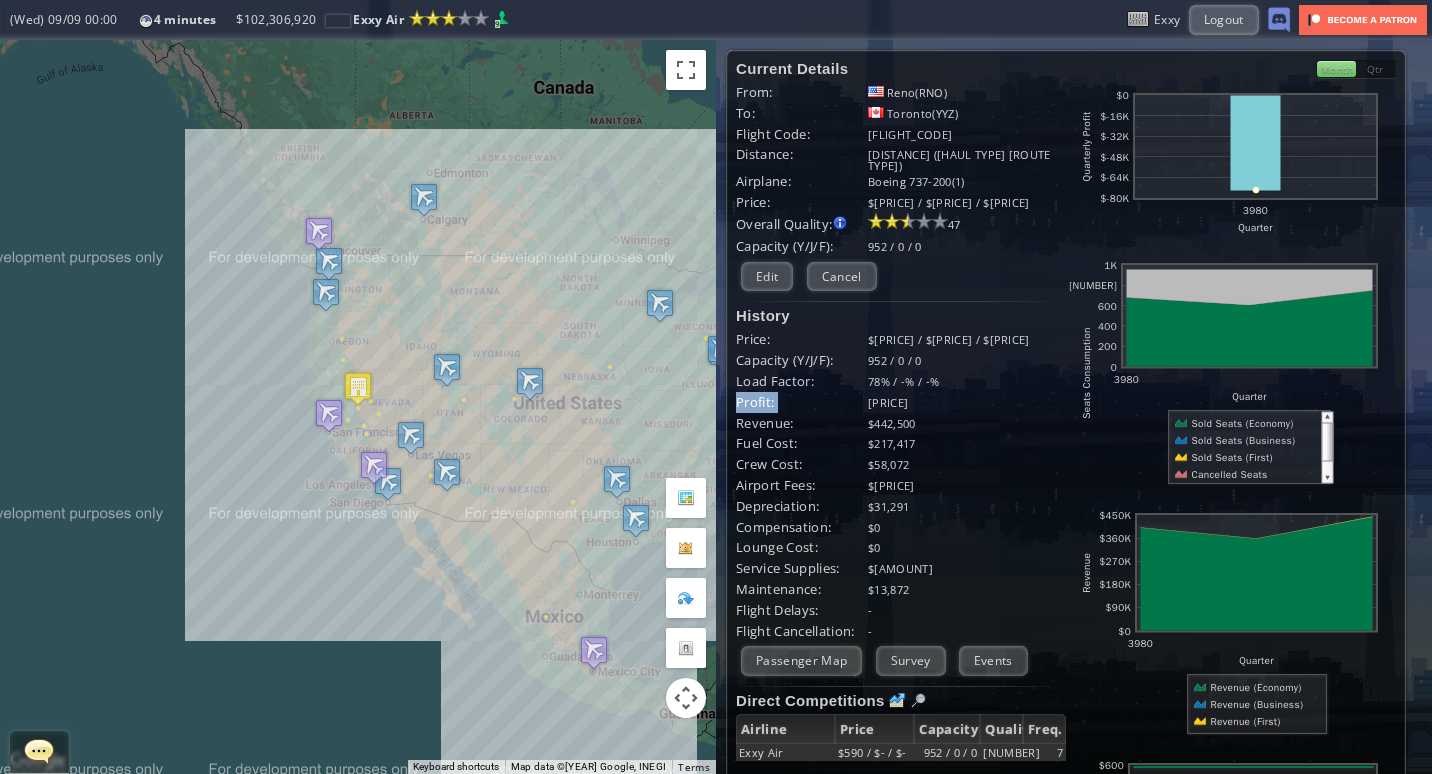 click on "Profit:" at bounding box center (802, 339) 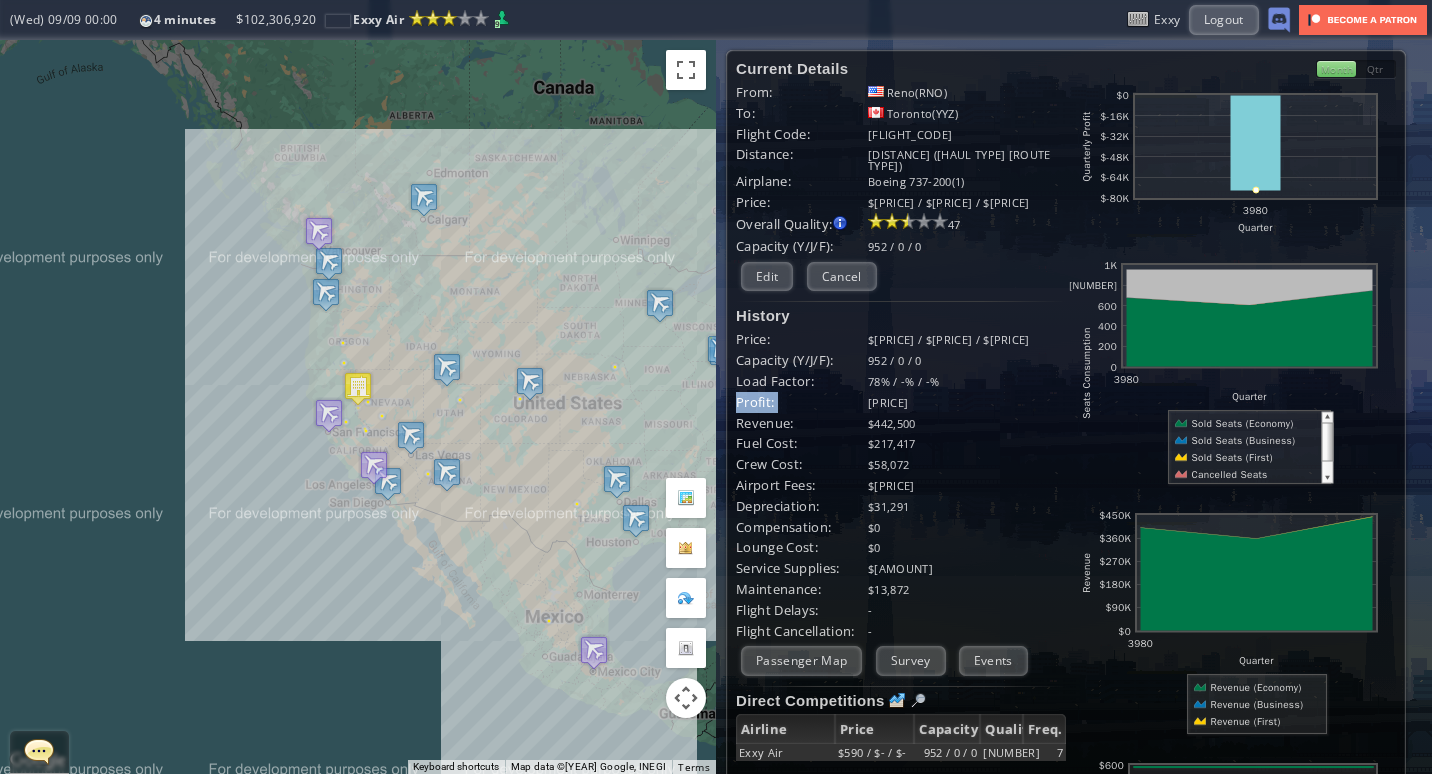 click on "Profit:" at bounding box center [802, 339] 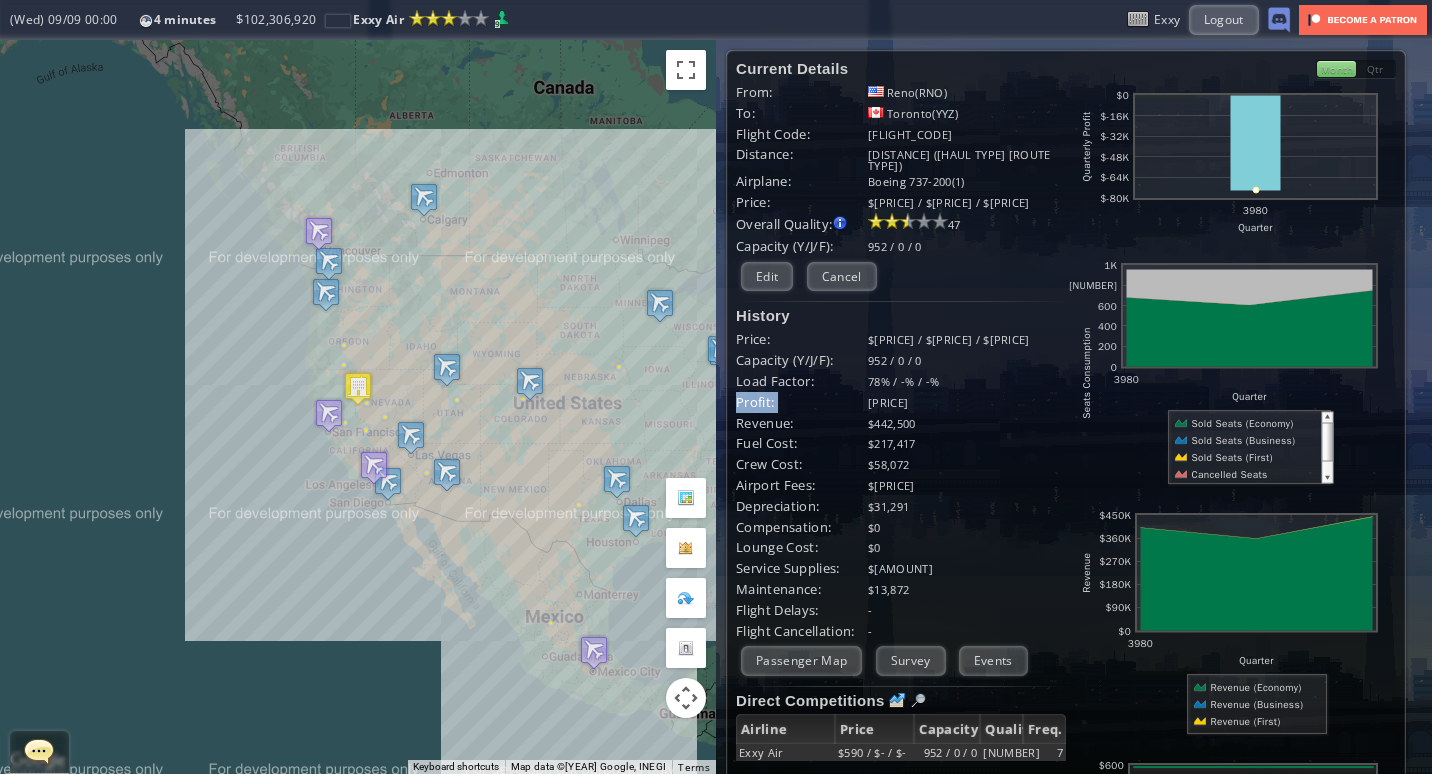 click on "Profit:" at bounding box center [802, 339] 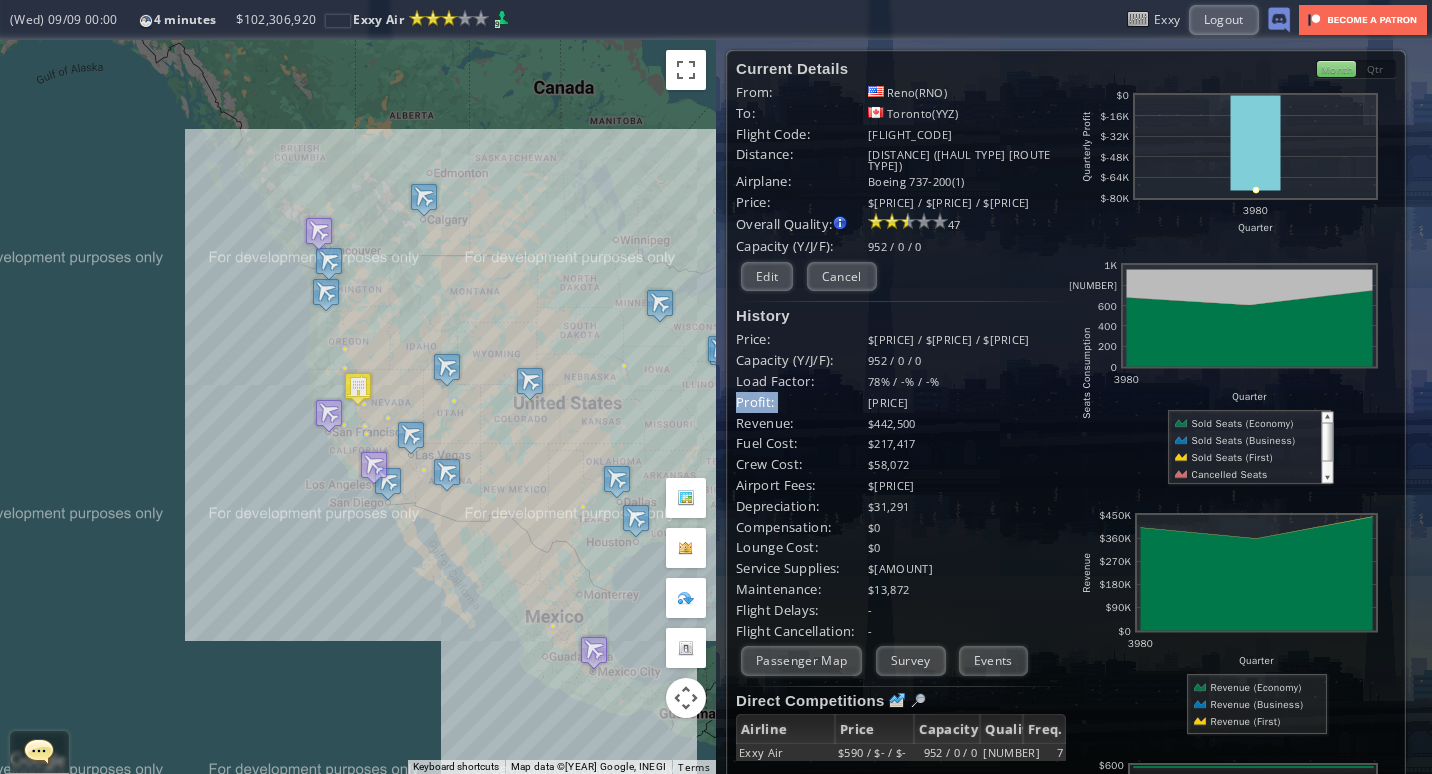 click on "Profit:" at bounding box center [802, 339] 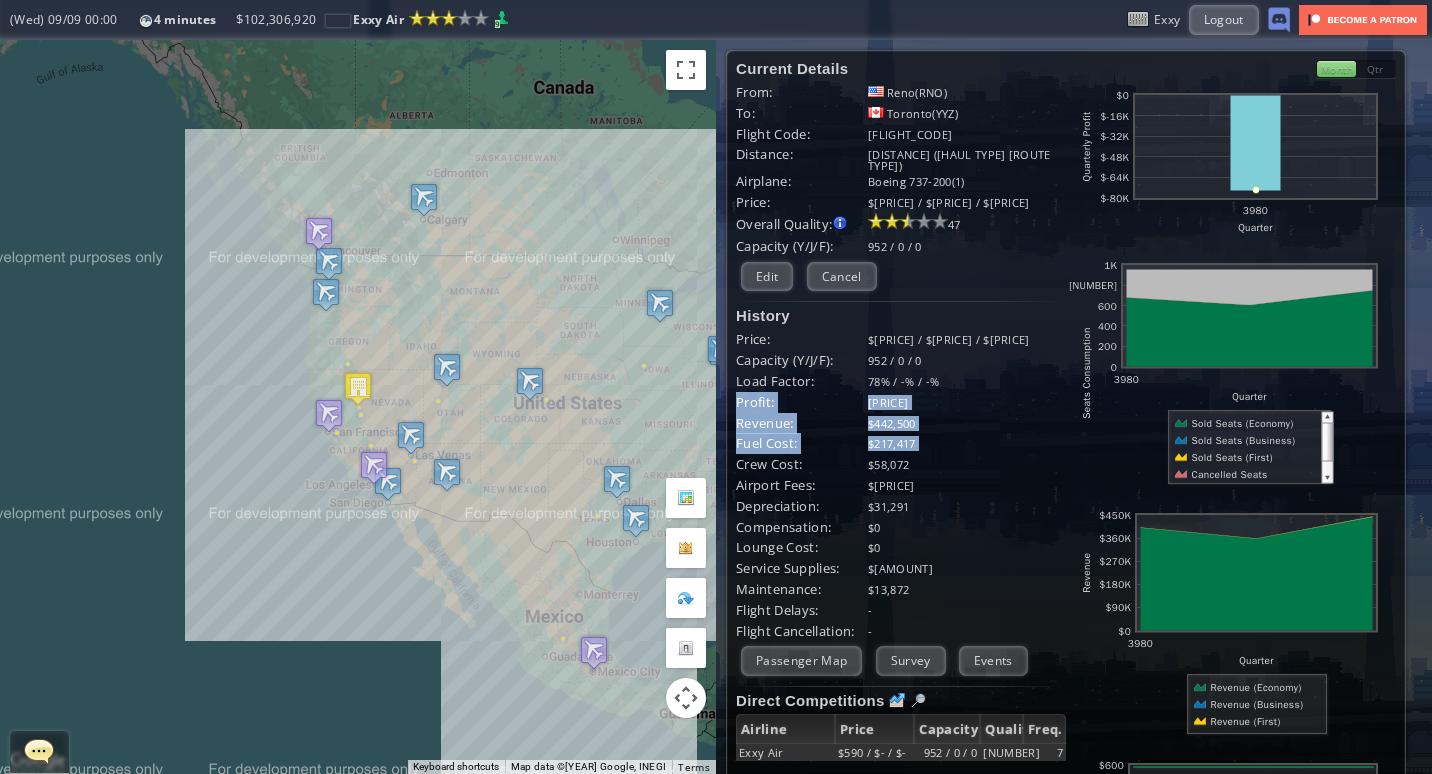 drag, startPoint x: 828, startPoint y: 406, endPoint x: 880, endPoint y: 442, distance: 63.245552 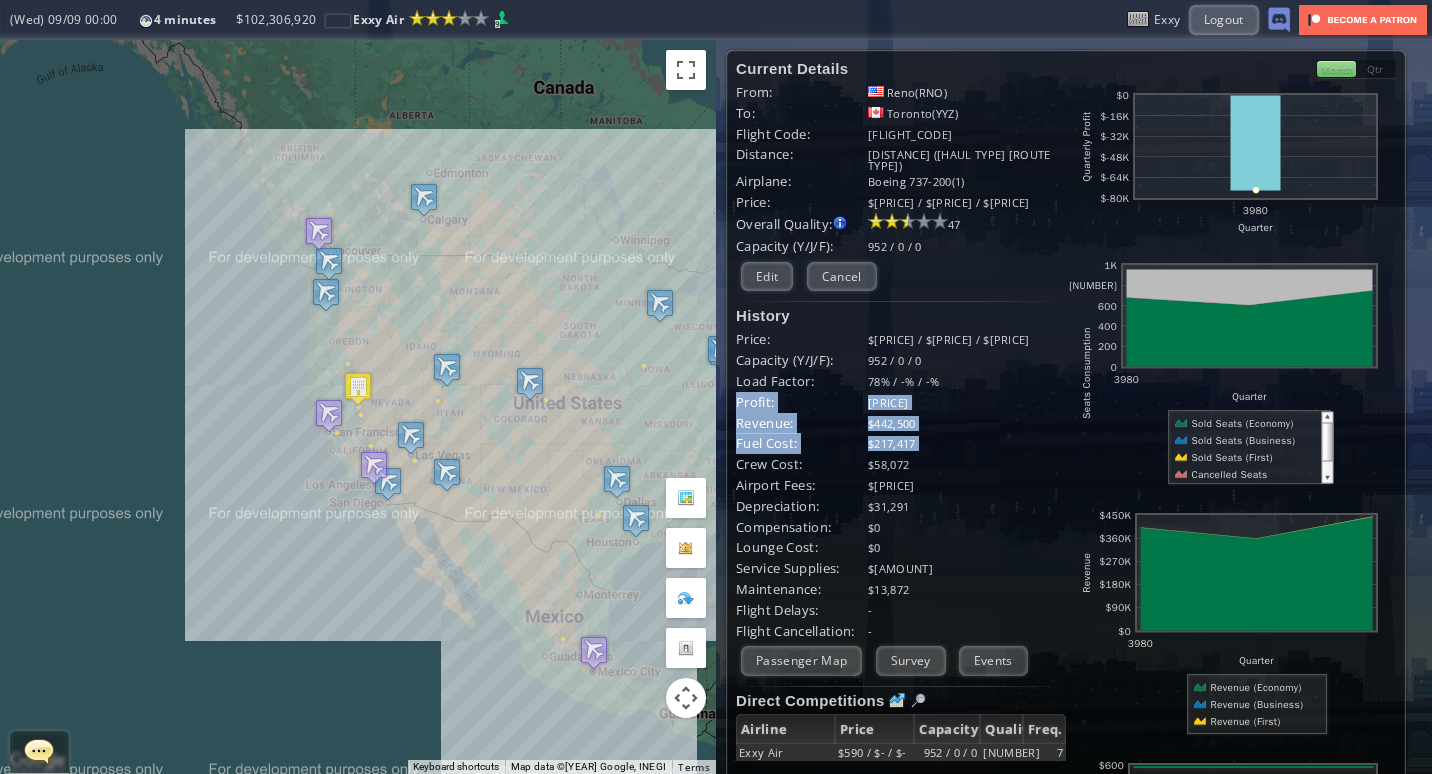 click on "History
Price:
$590 / $1969 / $5908
Capacity (Y/J/F):
952 / 0 / 0
Load Factor:
78% / -% / -%
Profit:
$3,345
Revenue:
$442,500
Fuel Cost:
$217,417
Crew Cost:
$58,072
Airport Fees:
$27,503
Depreciation:
$31,291
Compensation:
$0
Lounge Cost:
$0
Service Supplies:
$91,000
Maintenance:
$13,872
Flight Delays: - -" at bounding box center (901, 474) 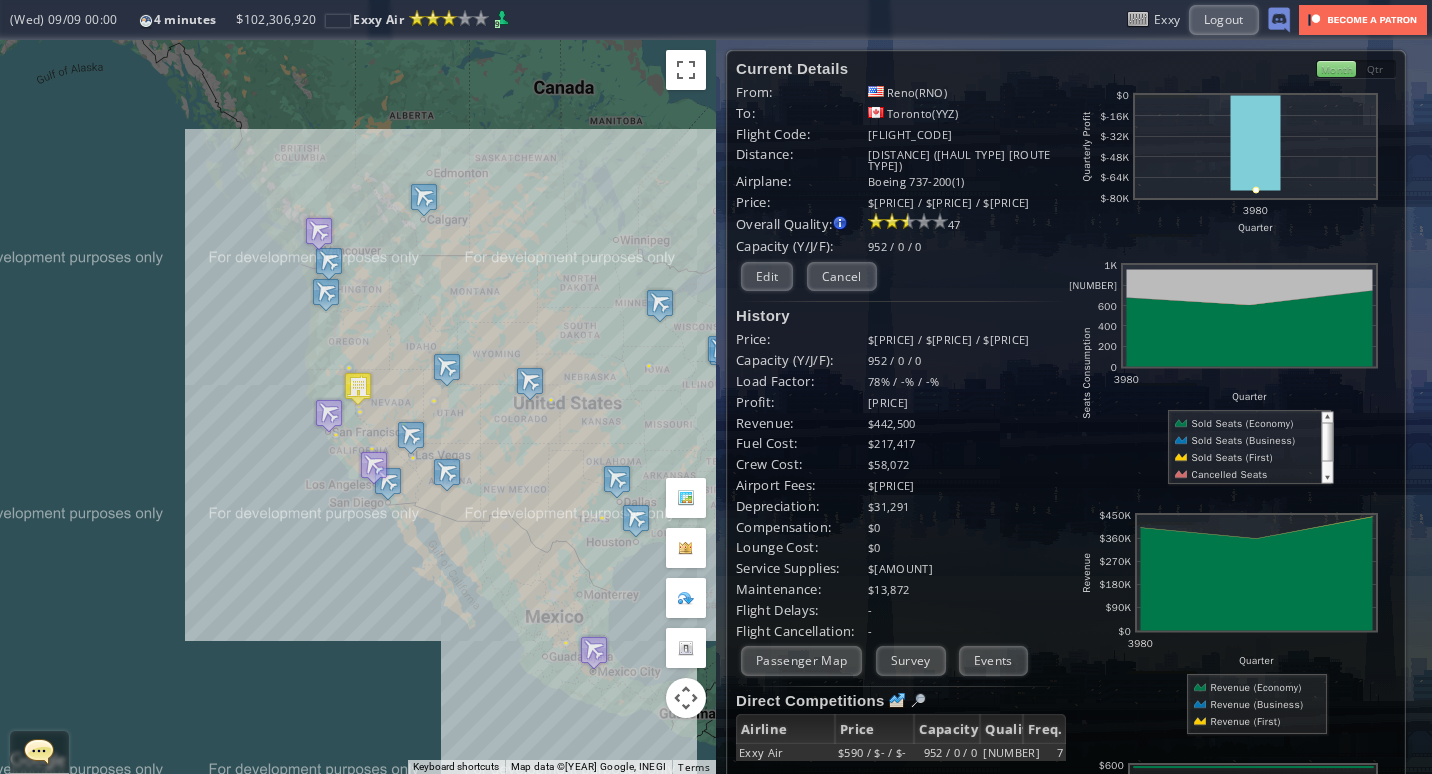 drag, startPoint x: 880, startPoint y: 442, endPoint x: 849, endPoint y: 479, distance: 48.270073 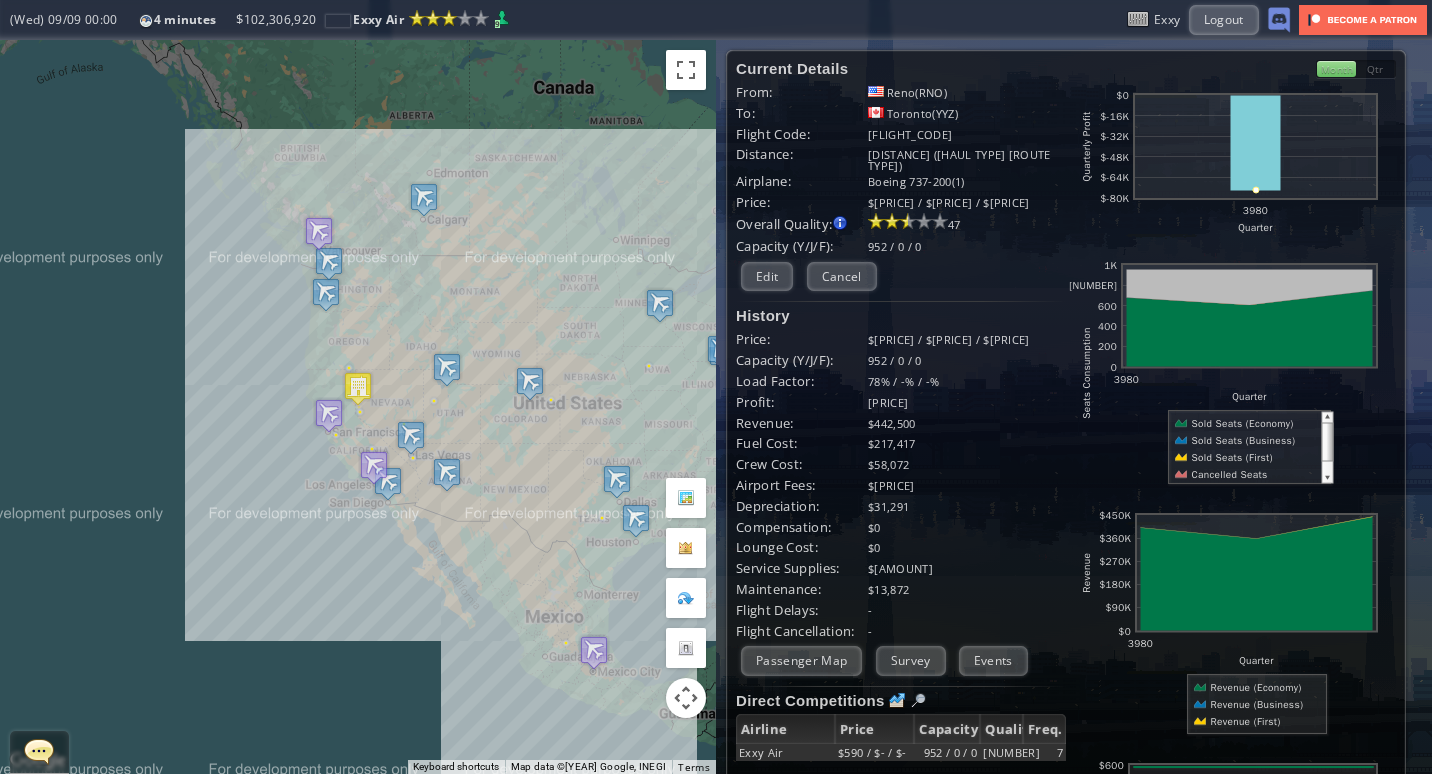 click on "Airport Fees:" at bounding box center [802, 339] 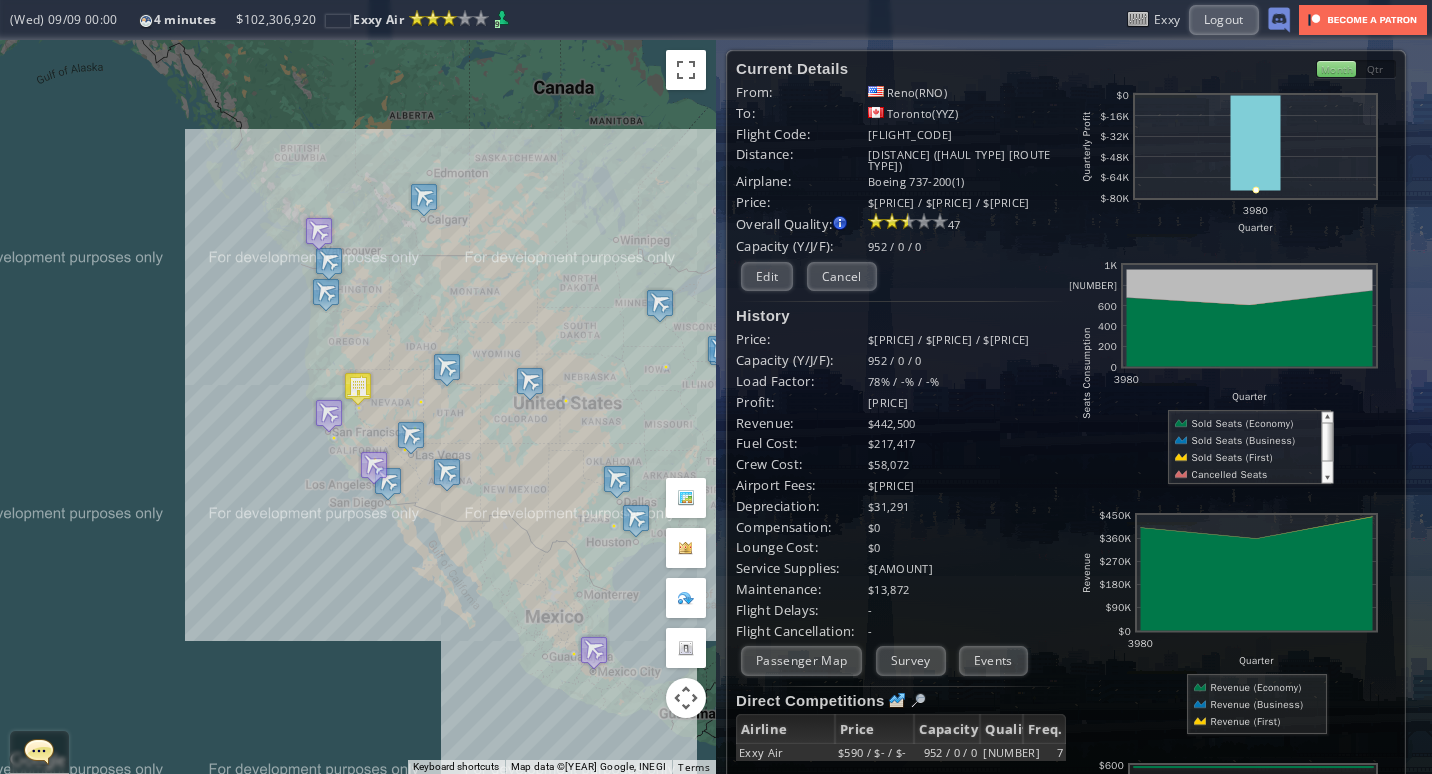 click on "Airport Fees:" at bounding box center (802, 339) 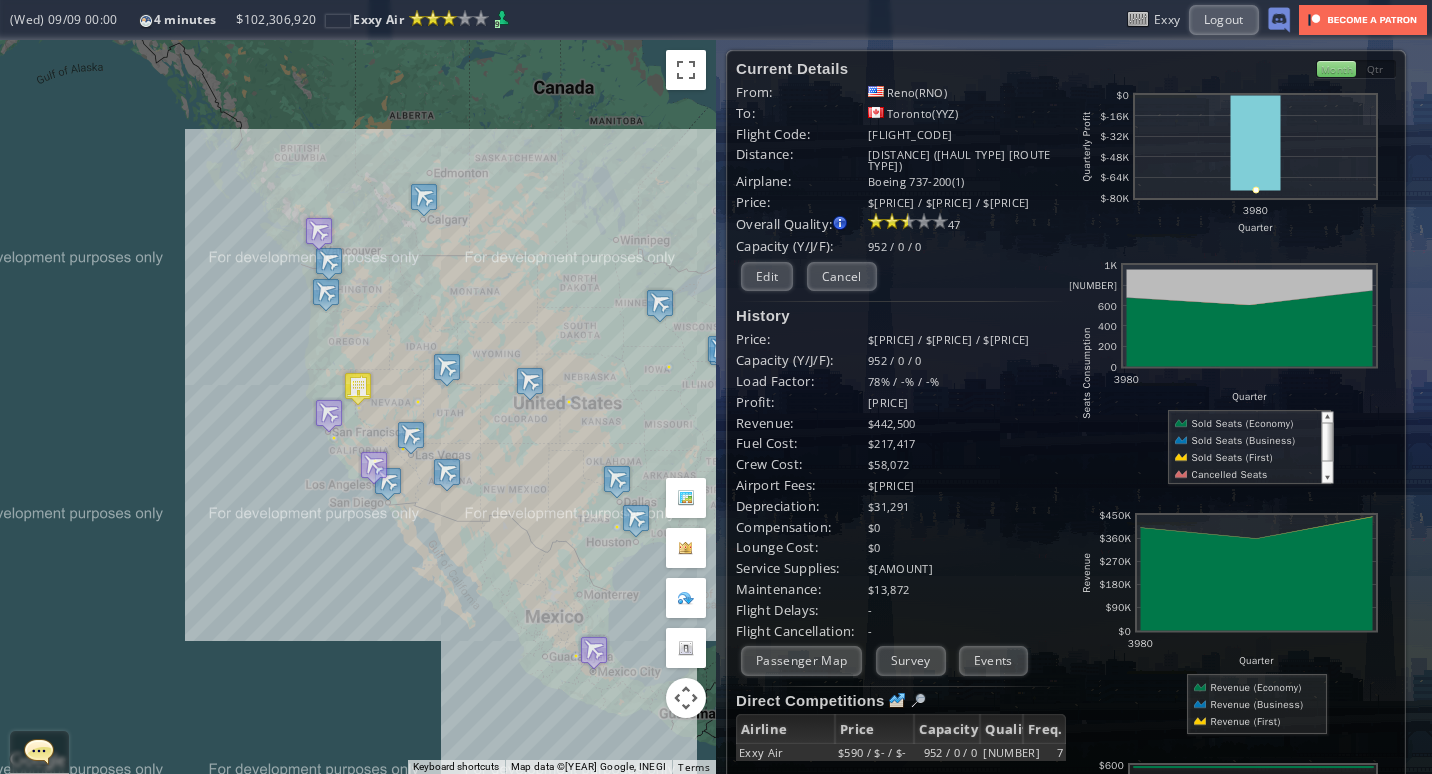 click on "Airport Fees:" at bounding box center (802, 339) 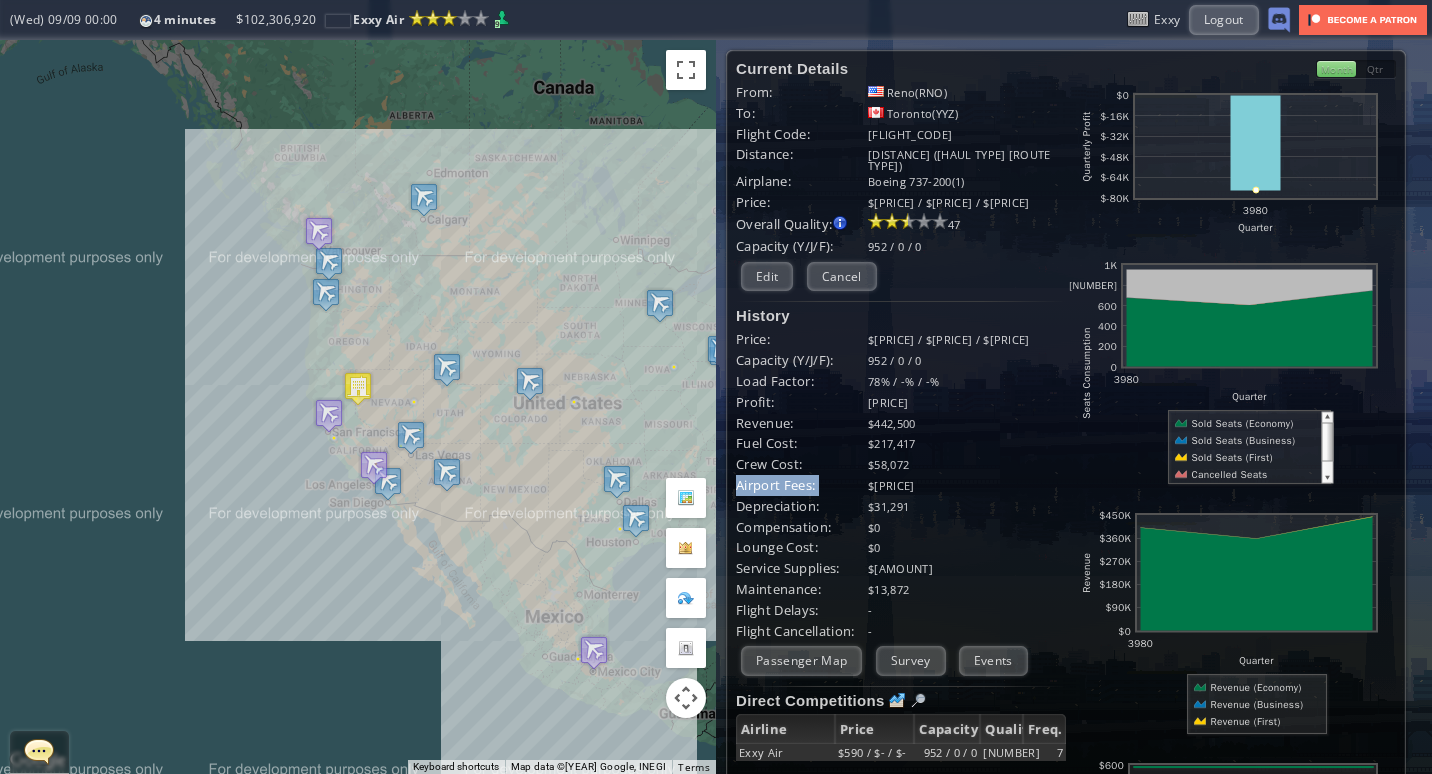 click on "Airport Fees:" at bounding box center [802, 339] 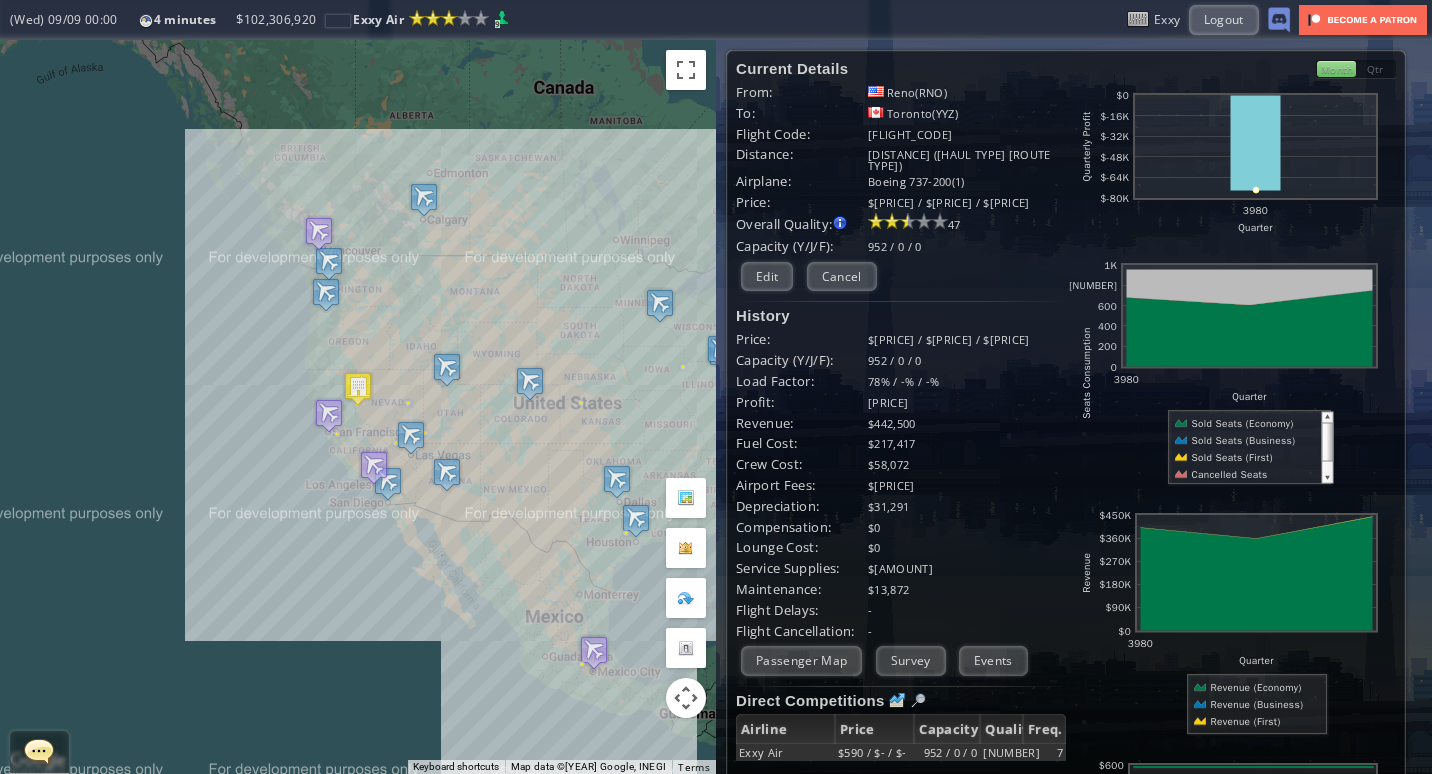 drag, startPoint x: 849, startPoint y: 479, endPoint x: 773, endPoint y: 621, distance: 161.05899 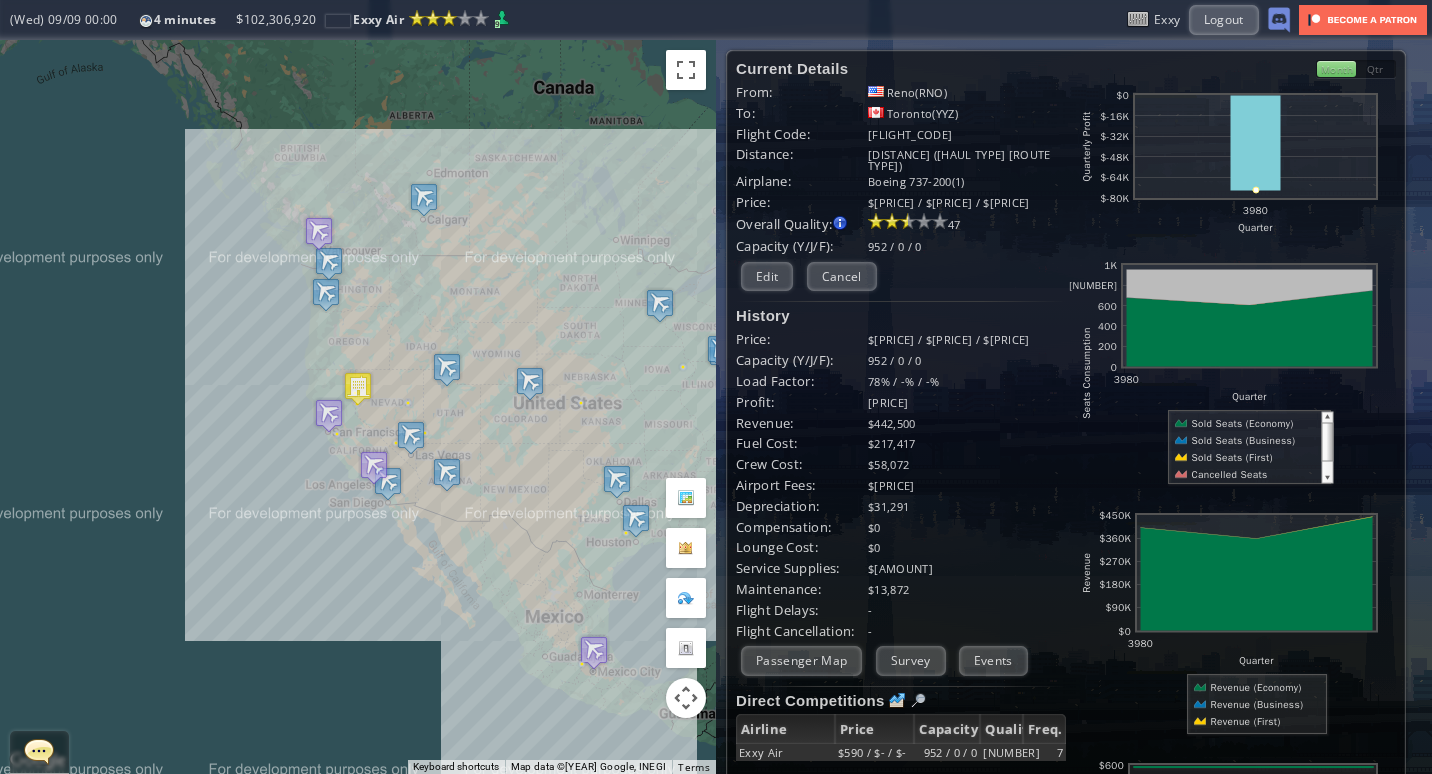 click on "Flight Cancellation:" at bounding box center [802, 339] 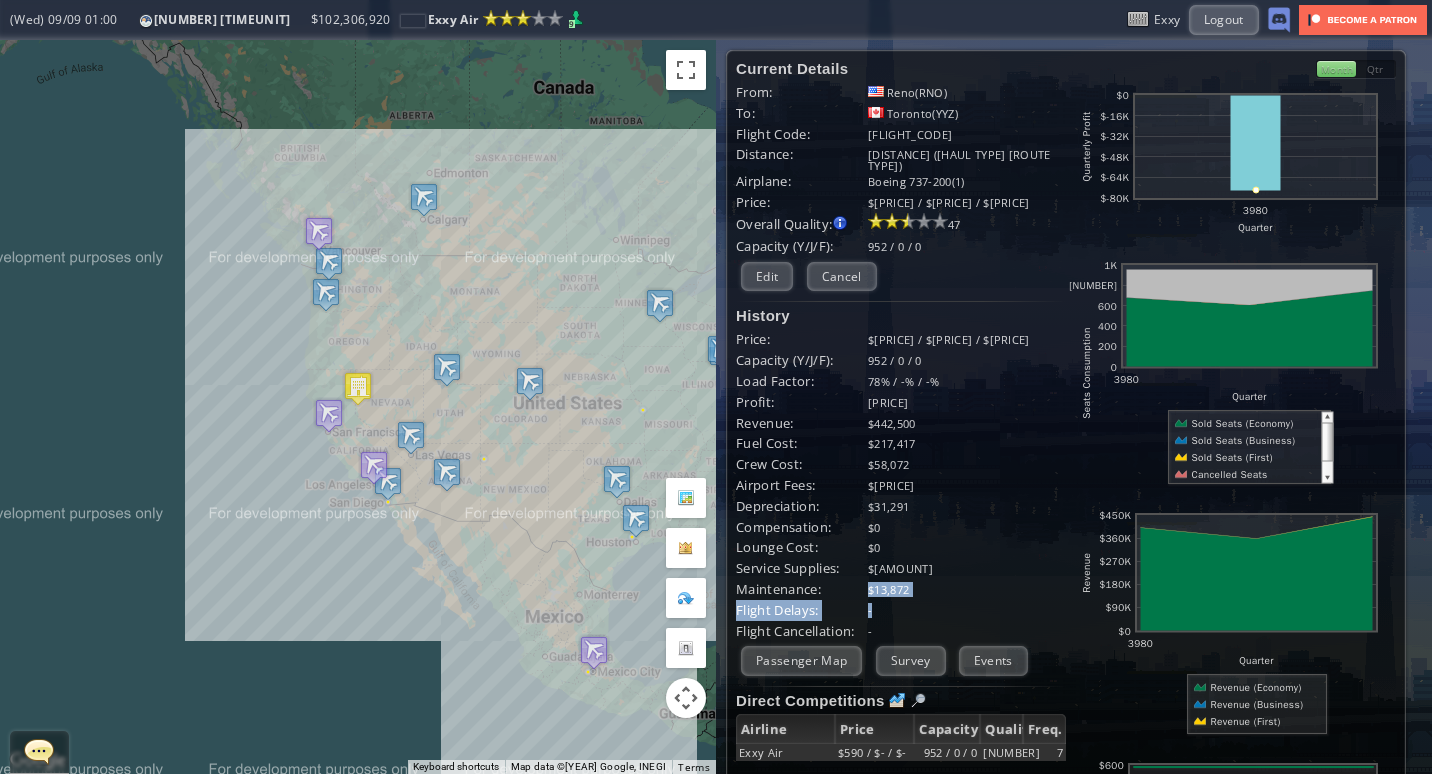 drag, startPoint x: 859, startPoint y: 589, endPoint x: 905, endPoint y: 603, distance: 48.08326 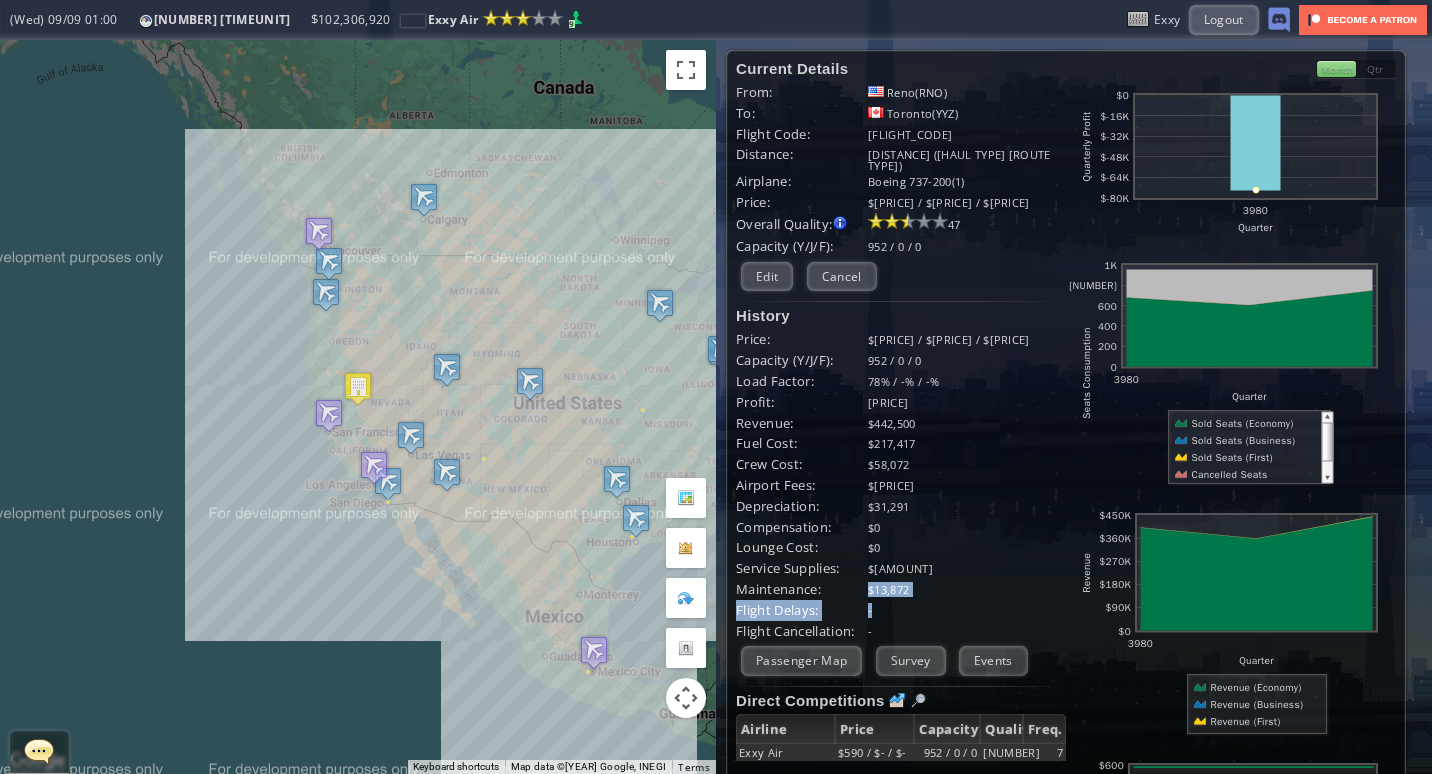 click on "History
Price:
$590 / $1969 / $5908
Capacity (Y/J/F):
952 / 0 / 0
Load Factor:
78% / -% / -%
Profit:
$3,345
Revenue:
$442,500
Fuel Cost:
$217,417
Crew Cost:
$58,072
Airport Fees:
$27,503
Depreciation:
$31,291
Compensation:
$0
Lounge Cost:
$0
Service Supplies:
$91,000
Maintenance:
$13,872
Flight Delays: - -" at bounding box center (901, 474) 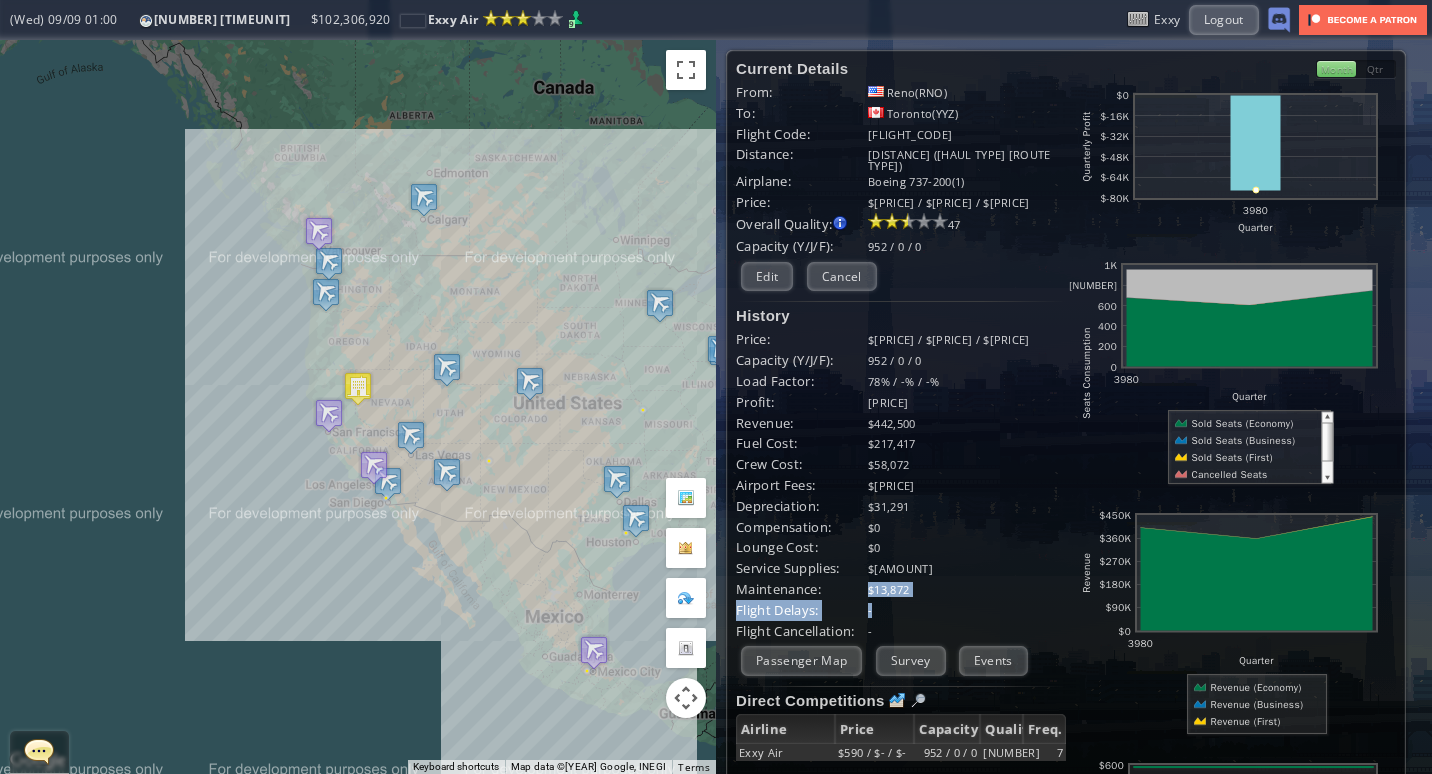 drag, startPoint x: 905, startPoint y: 603, endPoint x: 1194, endPoint y: 631, distance: 290.35324 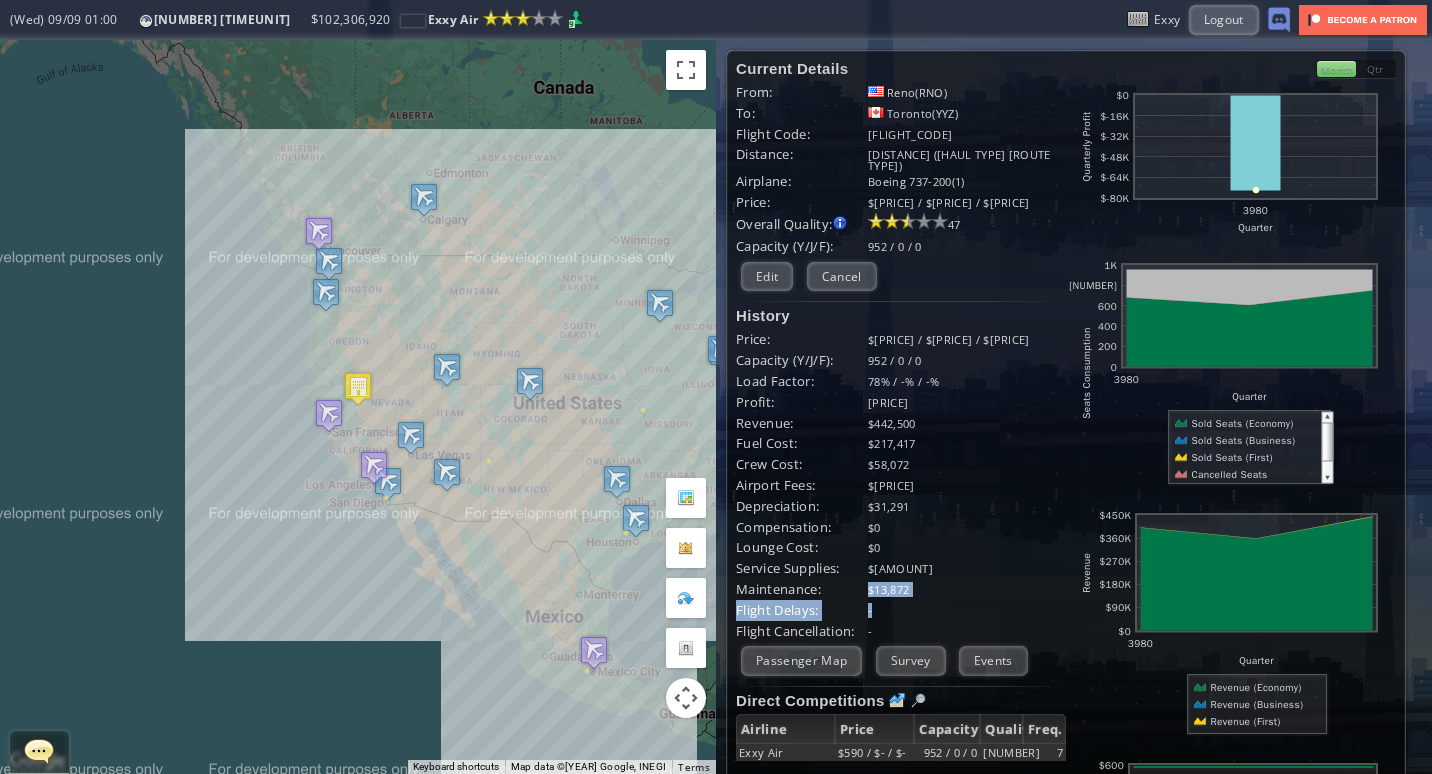 click on "Quarter Revenue [PRICE] [PRICE] [PRICE] [PRICE] [PRICE] [PRICE] 3980 Revenue (Economy) Revenue (Business) Revenue (First)" at bounding box center (1229, 623) 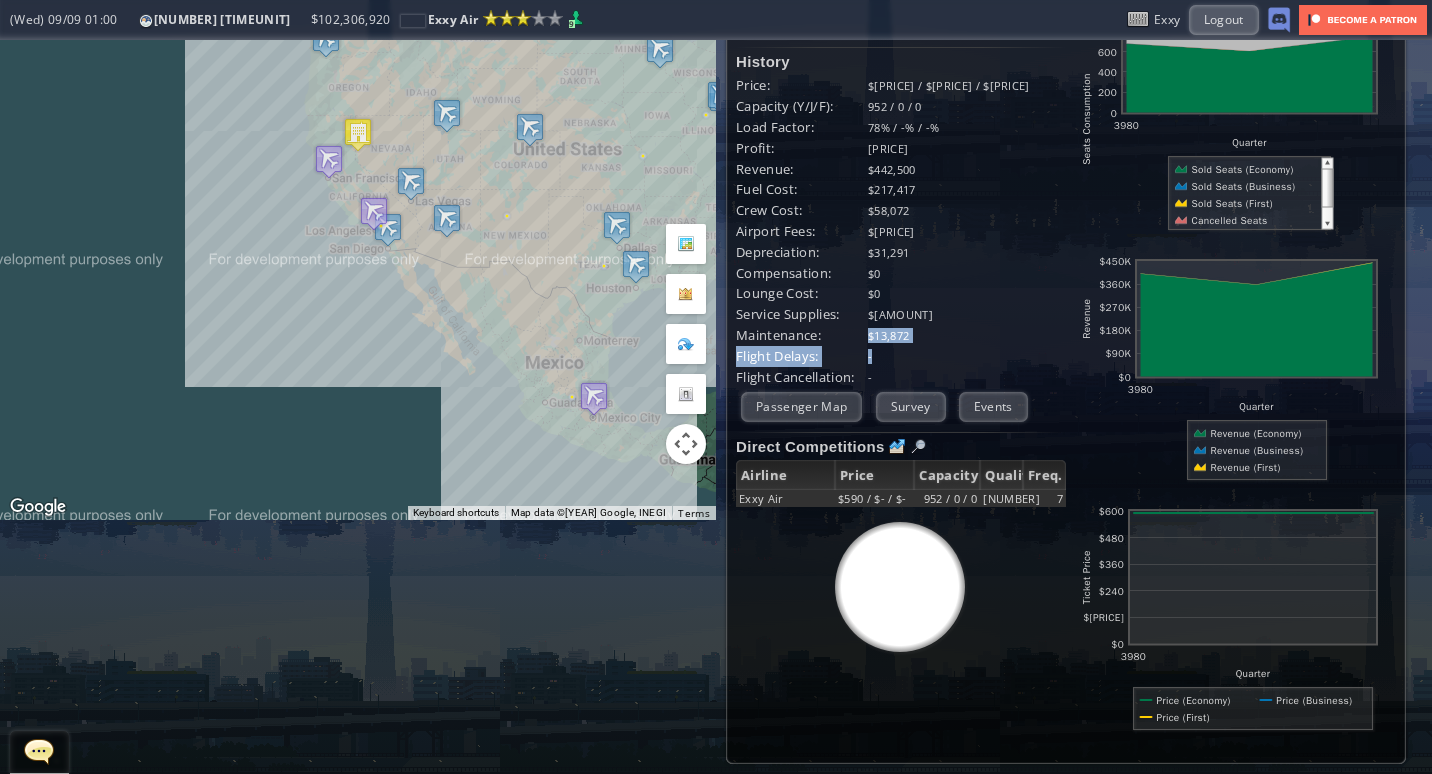 scroll, scrollTop: 0, scrollLeft: 0, axis: both 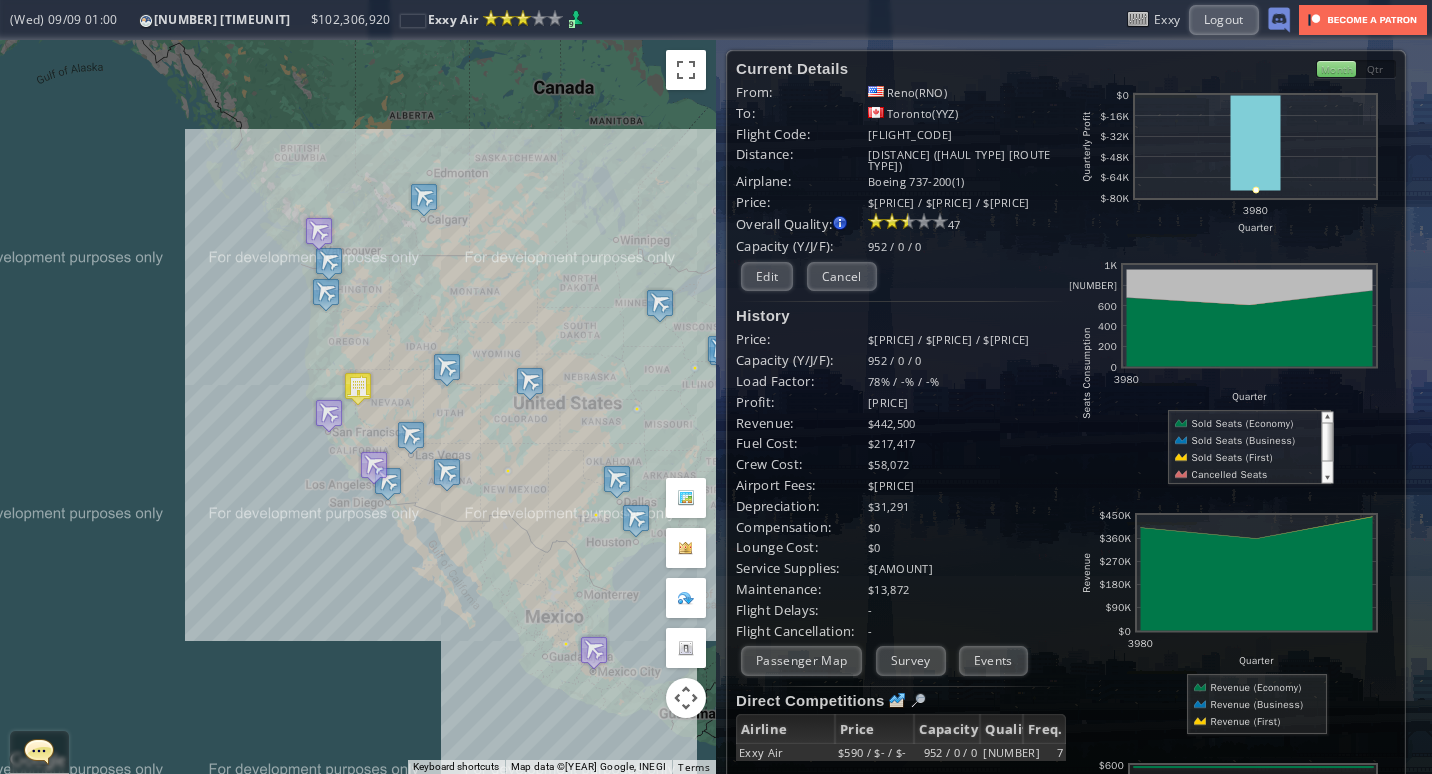 click on "$[PRICE] / $[PRICE] / $[PRICE]" at bounding box center (967, 339) 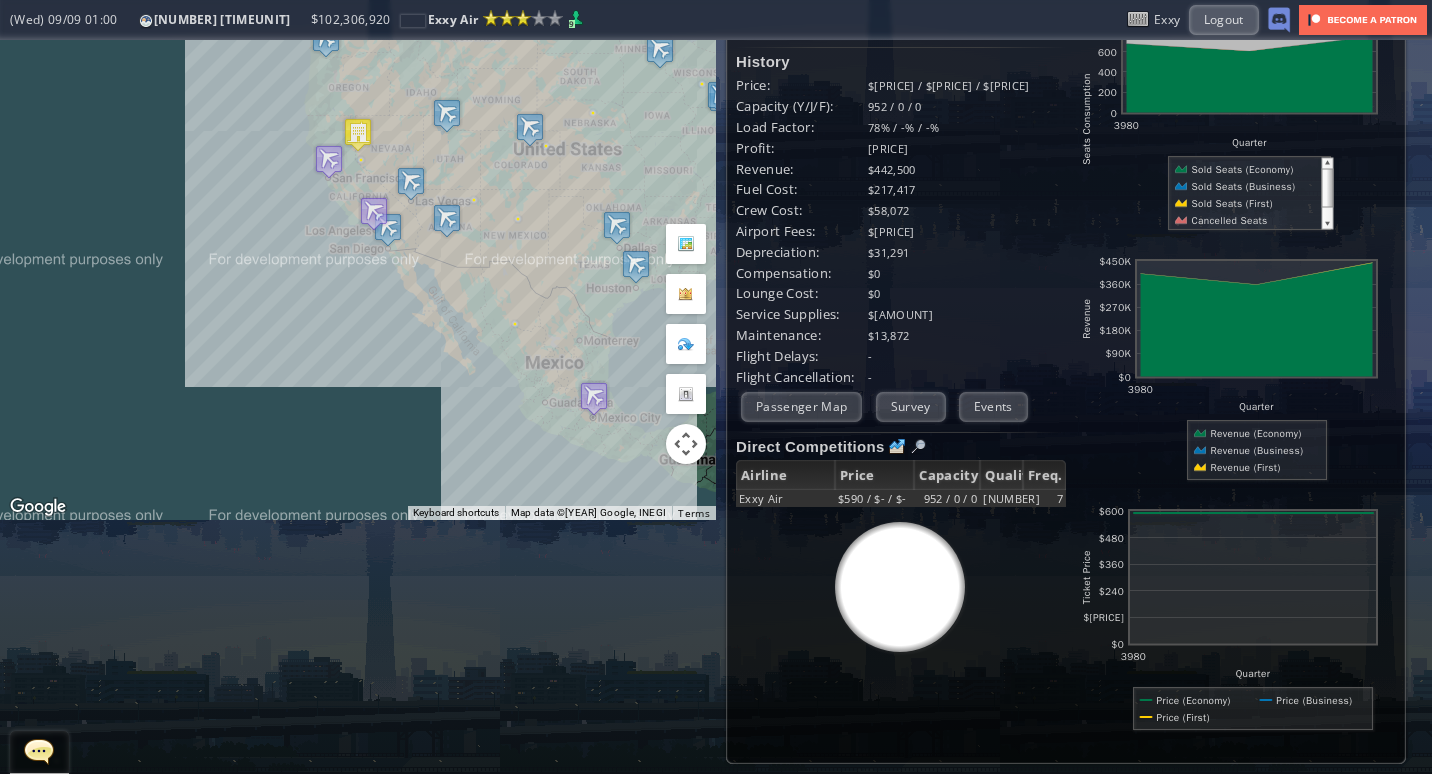 scroll, scrollTop: 0, scrollLeft: 0, axis: both 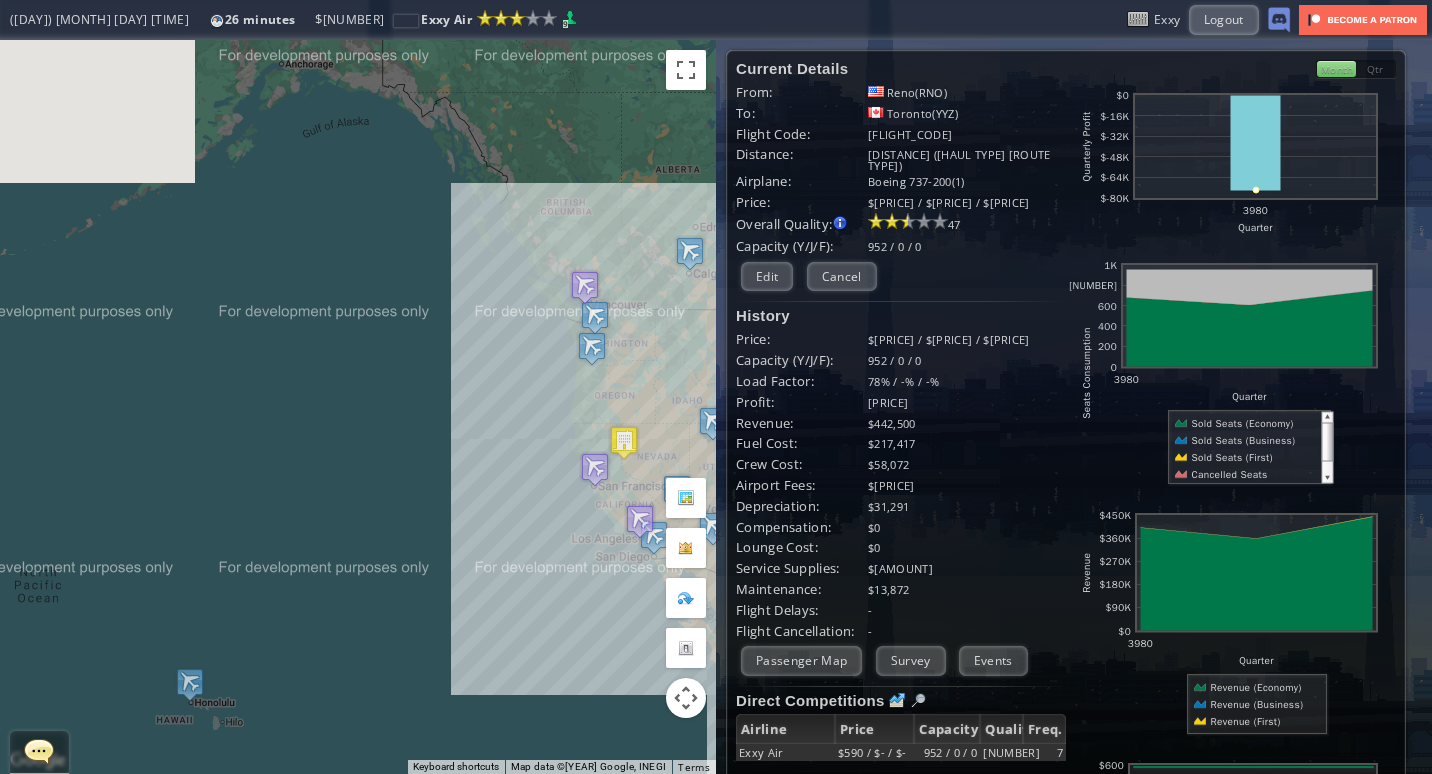 drag, startPoint x: 282, startPoint y: 242, endPoint x: 477, endPoint y: 294, distance: 201.81427 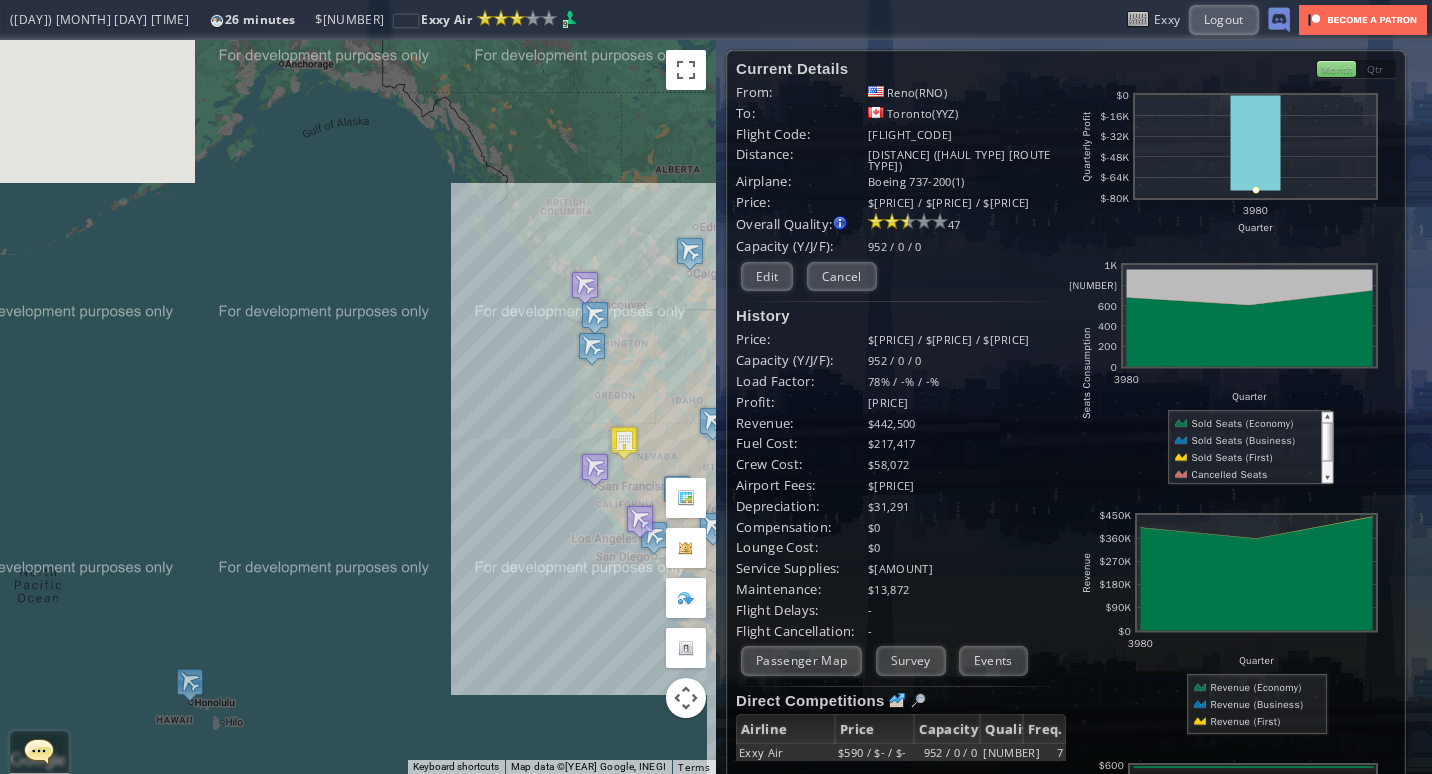 click on "To navigate, press the arrow keys." at bounding box center (358, 407) 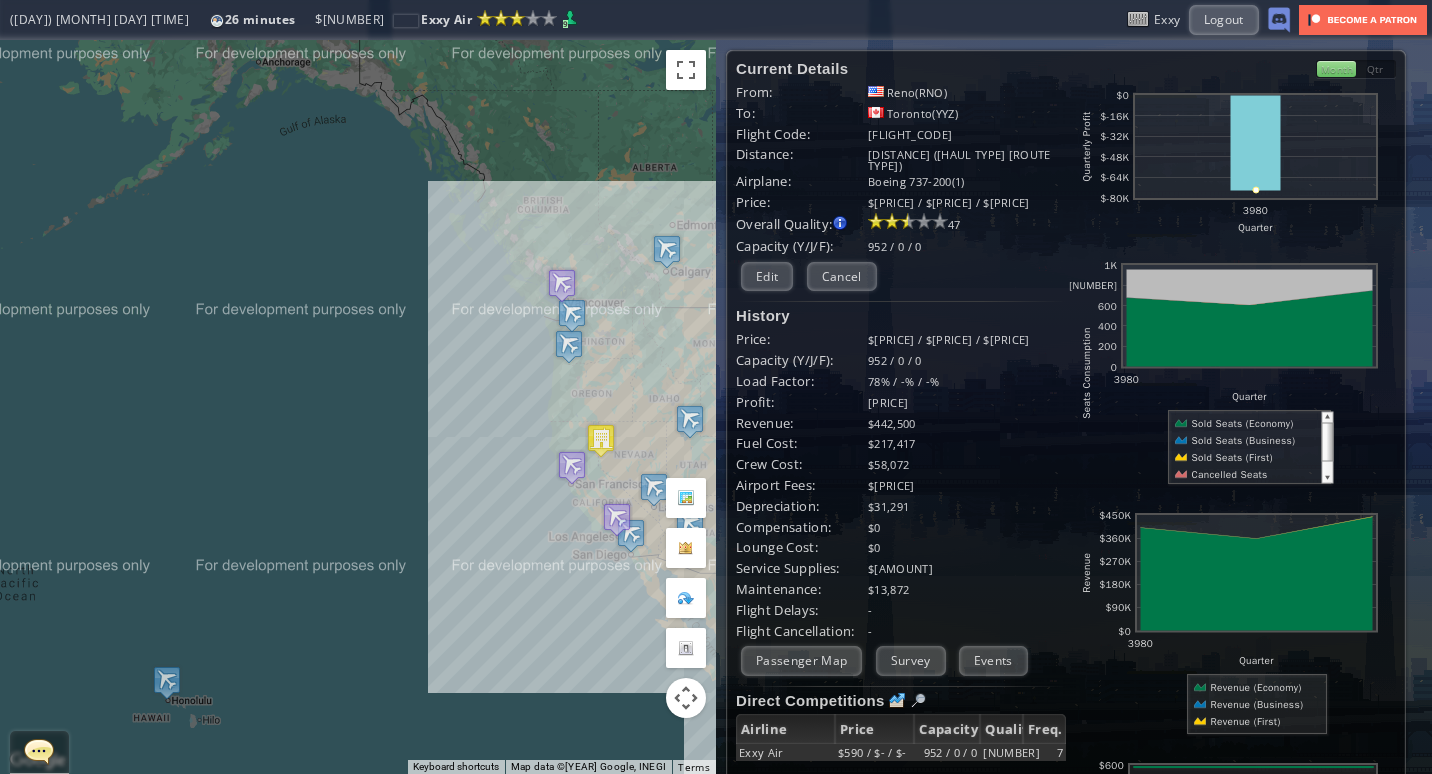 drag, startPoint x: 409, startPoint y: 284, endPoint x: 241, endPoint y: 187, distance: 193.99226 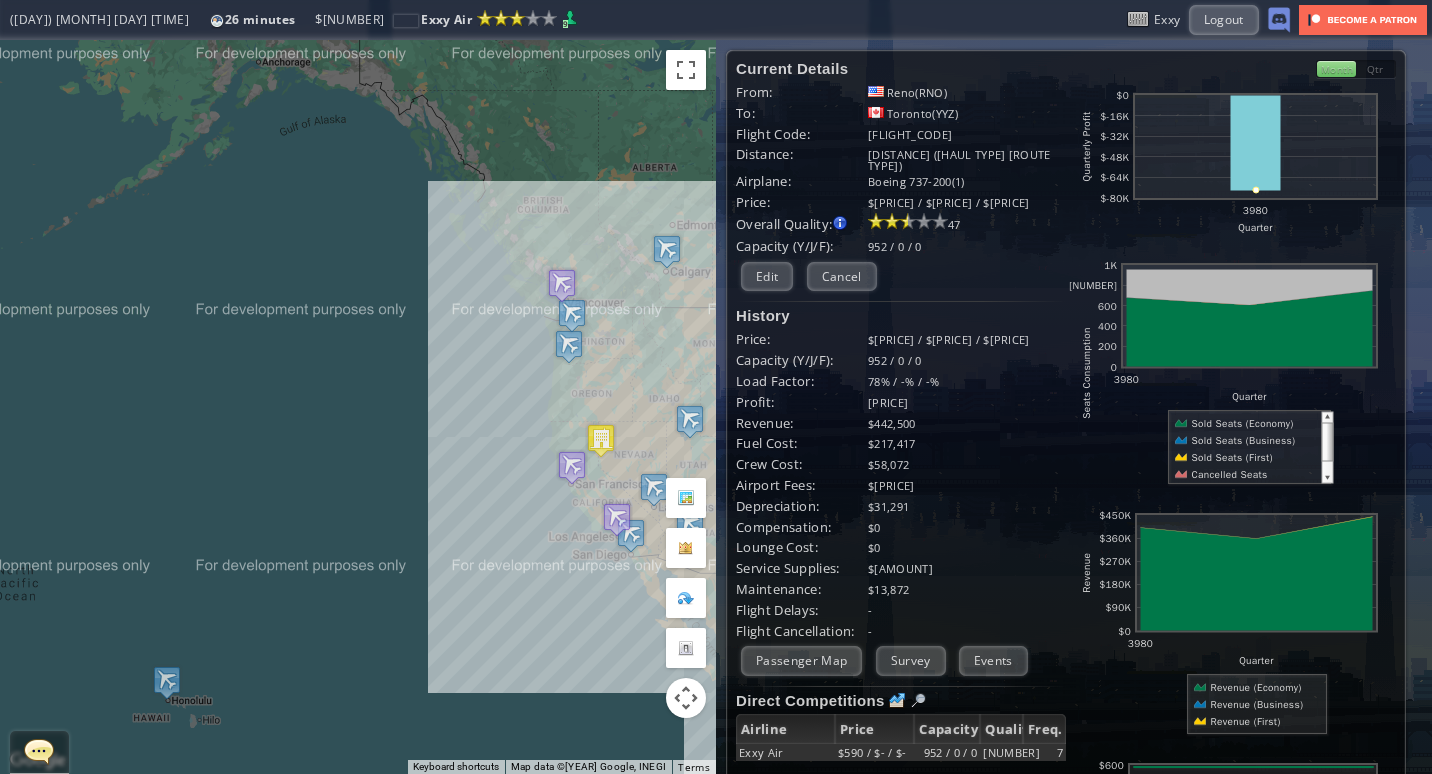 click on "To navigate, press the arrow keys." at bounding box center [358, 407] 